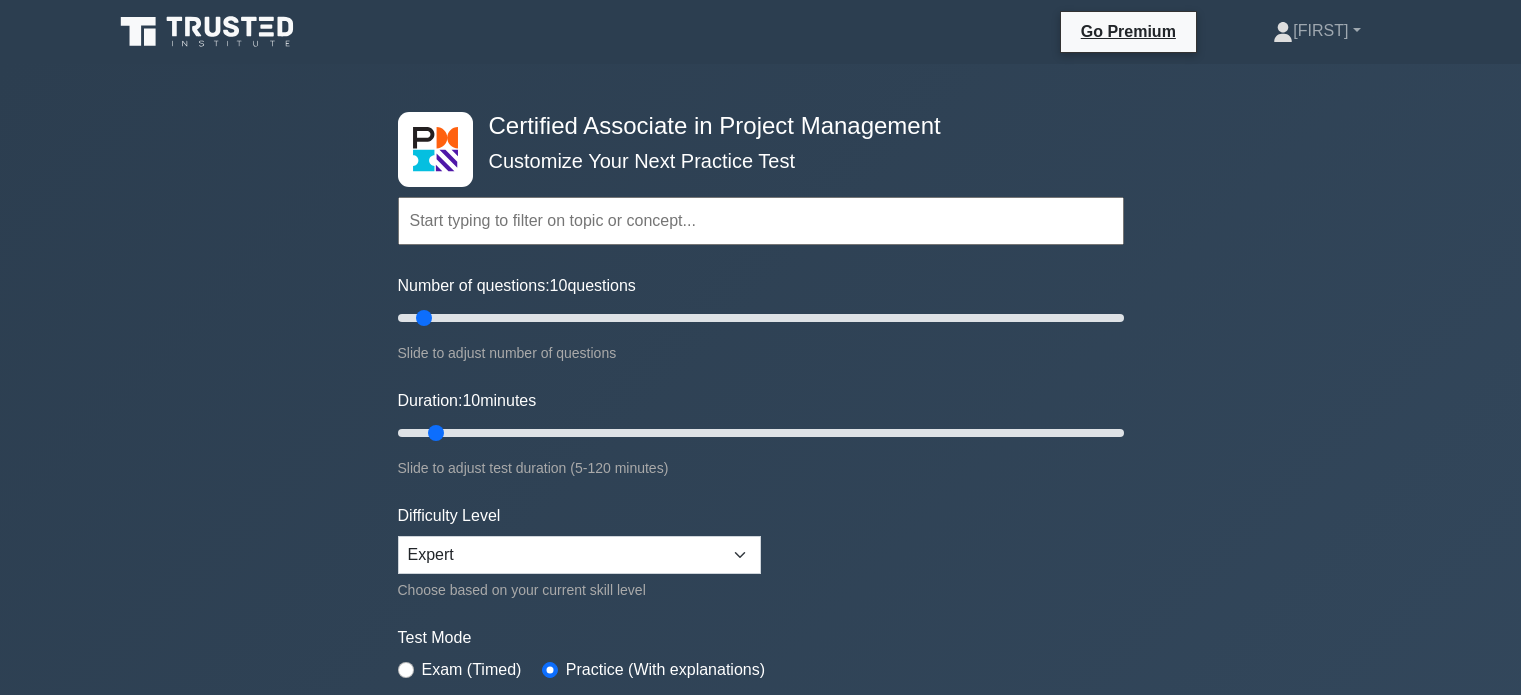 scroll, scrollTop: 0, scrollLeft: 0, axis: both 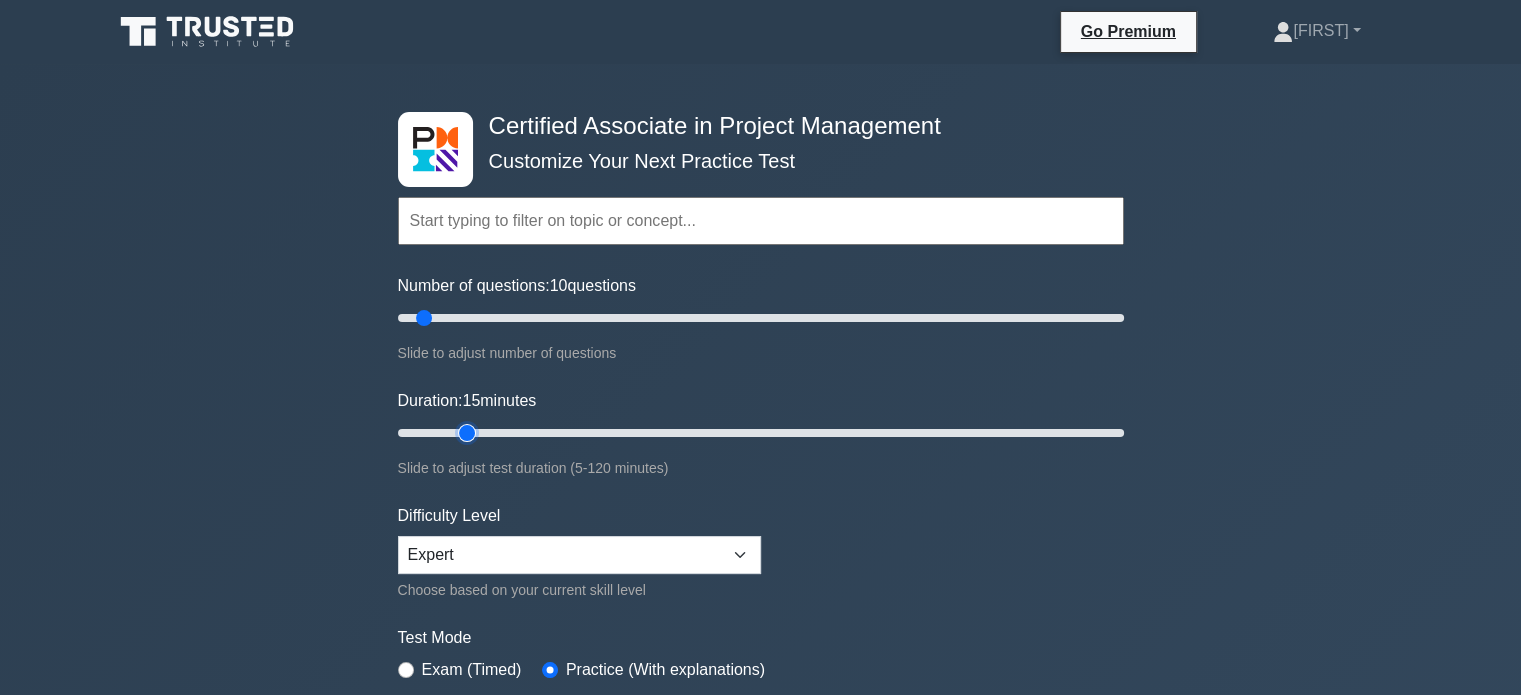 type on "15" 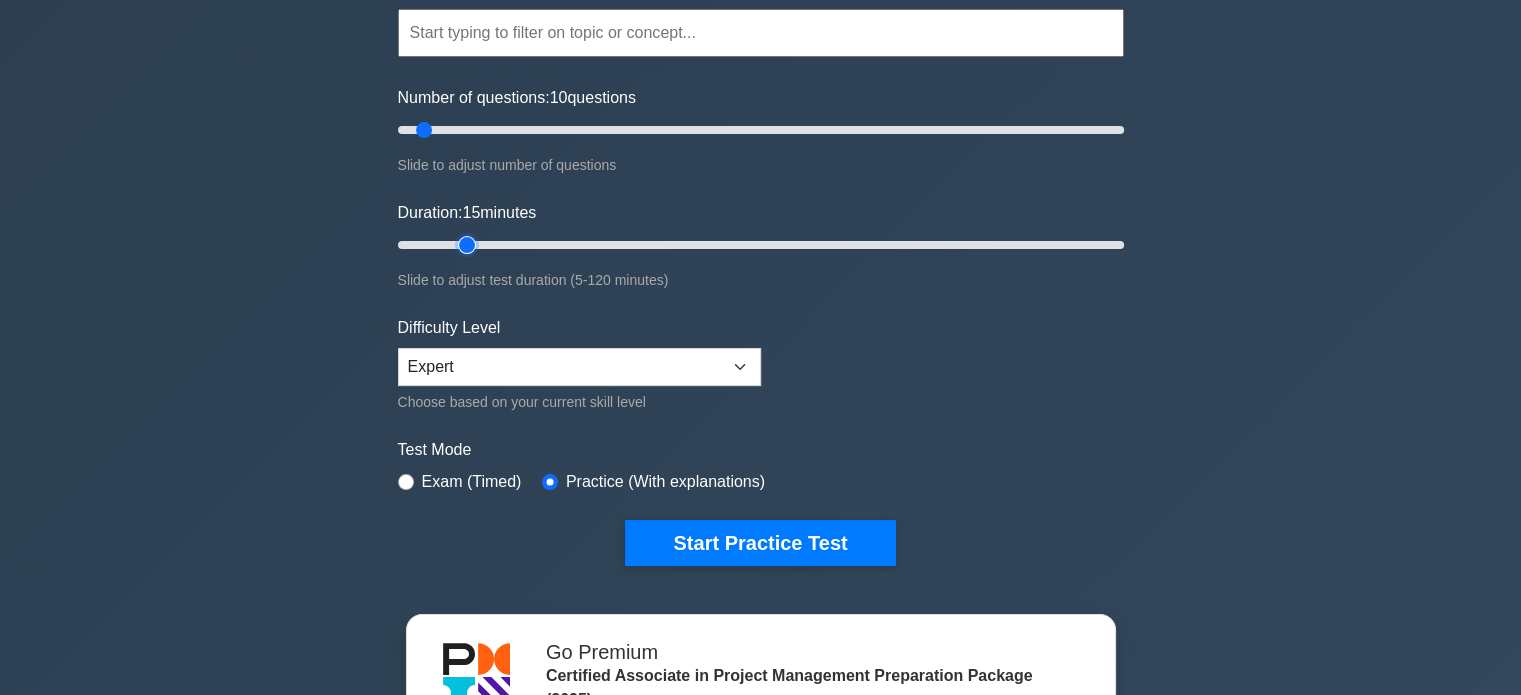 scroll, scrollTop: 190, scrollLeft: 0, axis: vertical 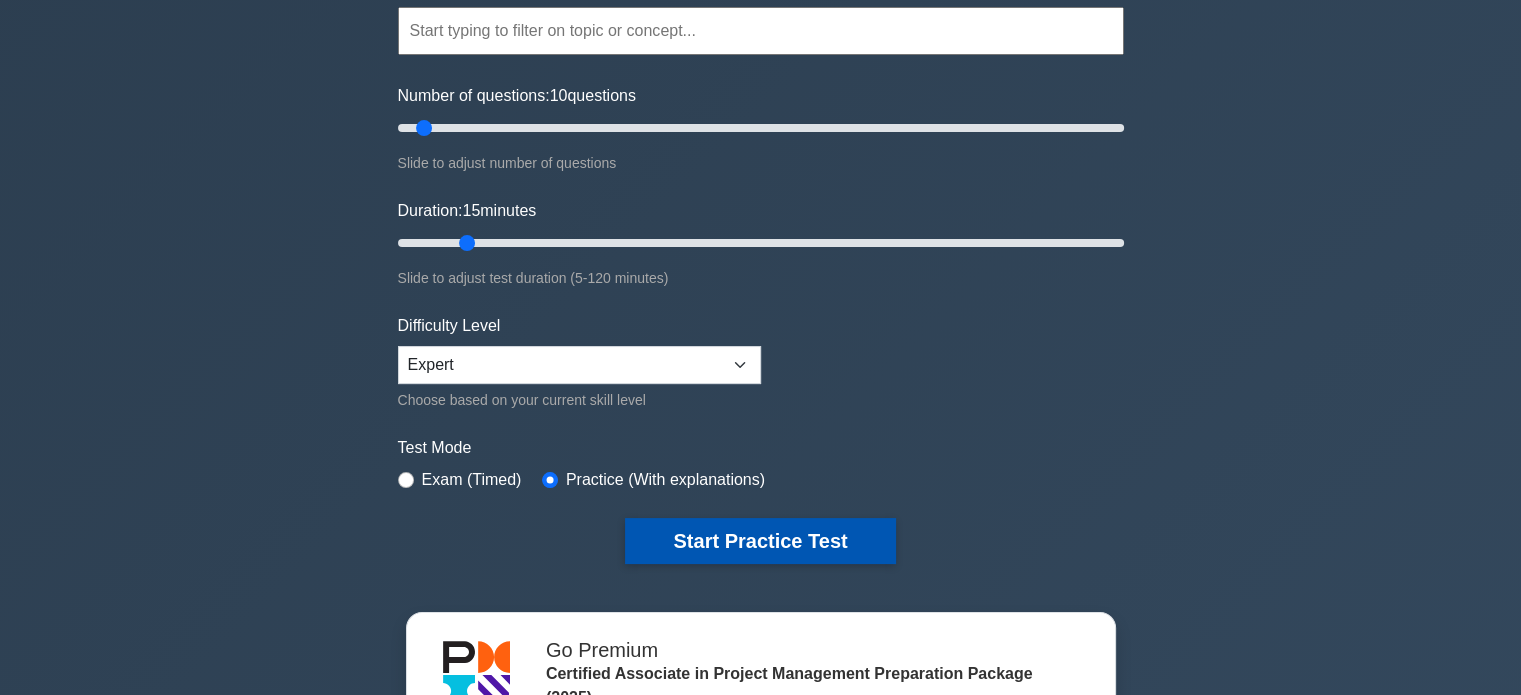 click on "Start Practice Test" at bounding box center (760, 541) 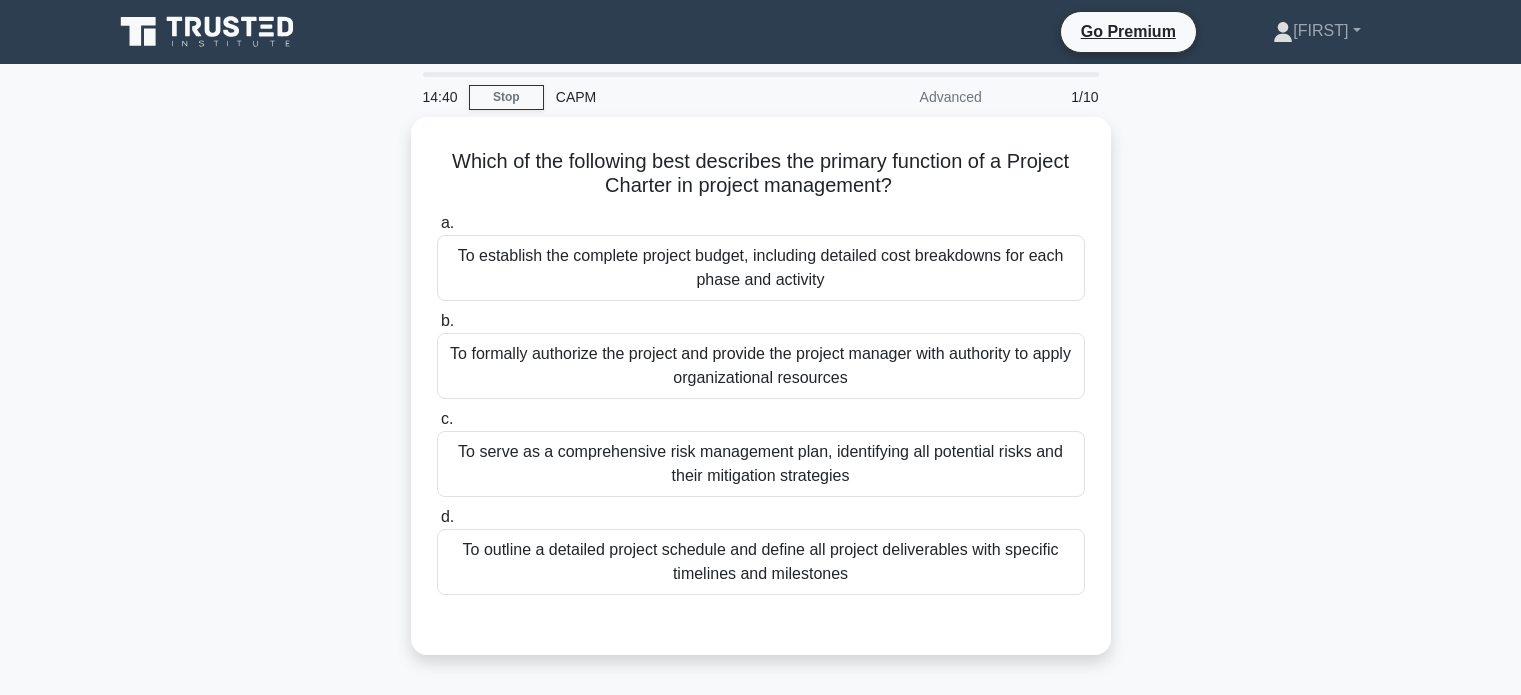 scroll, scrollTop: 0, scrollLeft: 0, axis: both 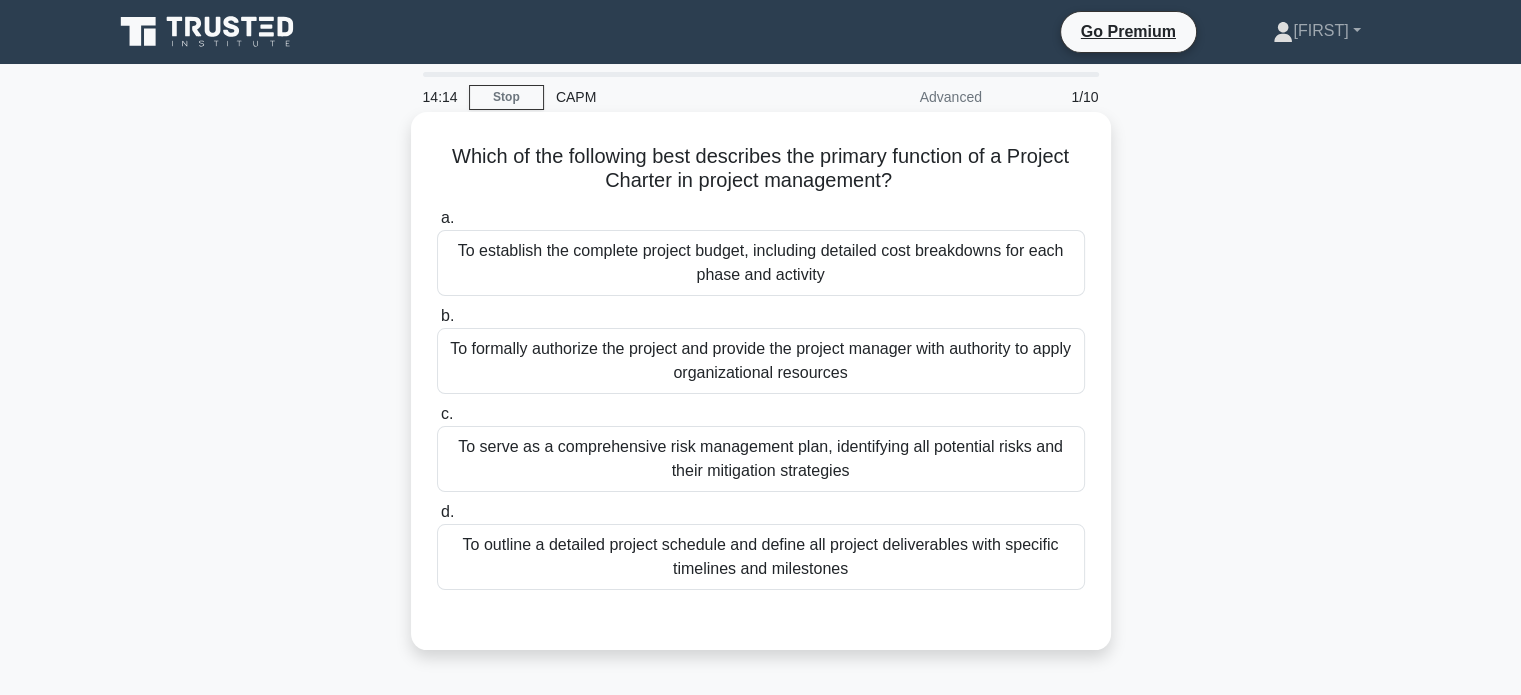click on "To formally authorize the project and provide the project manager with authority to apply organizational resources" at bounding box center (761, 361) 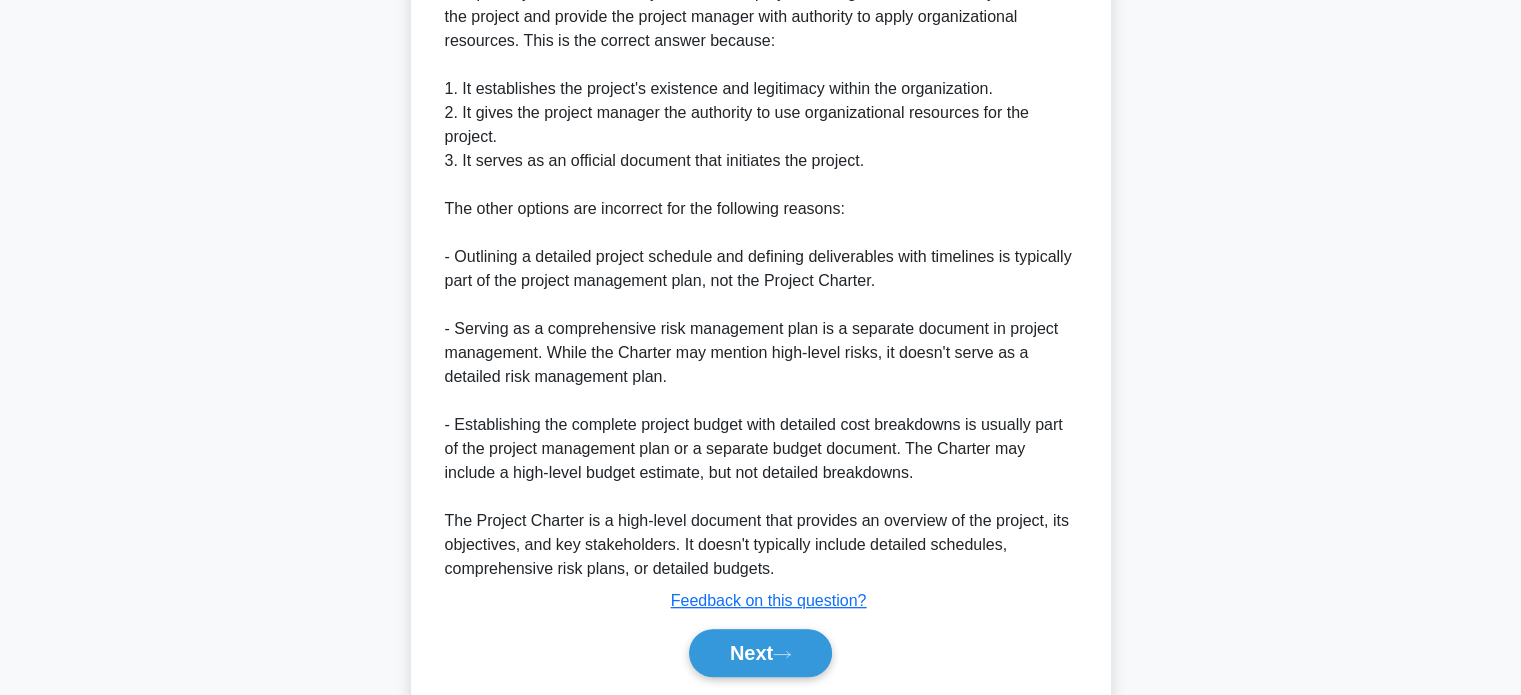scroll, scrollTop: 688, scrollLeft: 0, axis: vertical 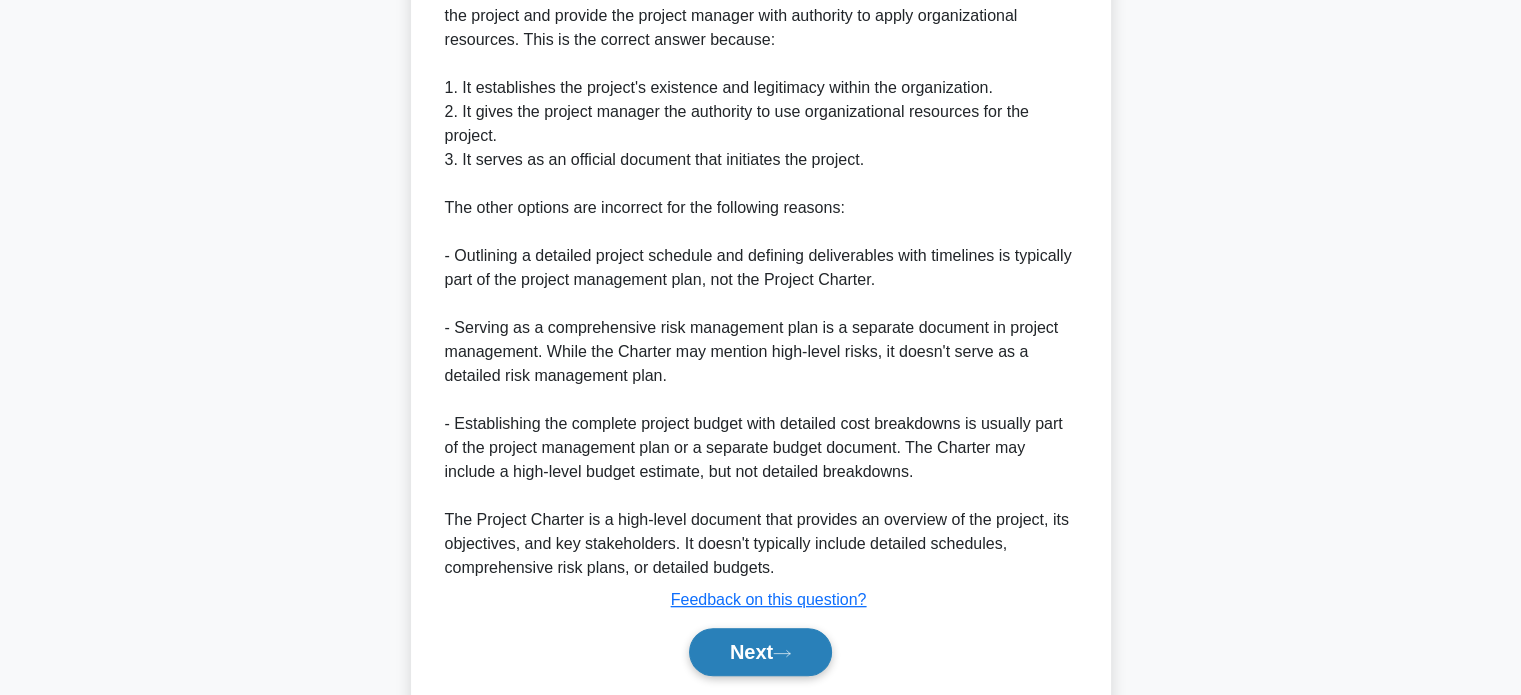 click on "Next" at bounding box center (760, 652) 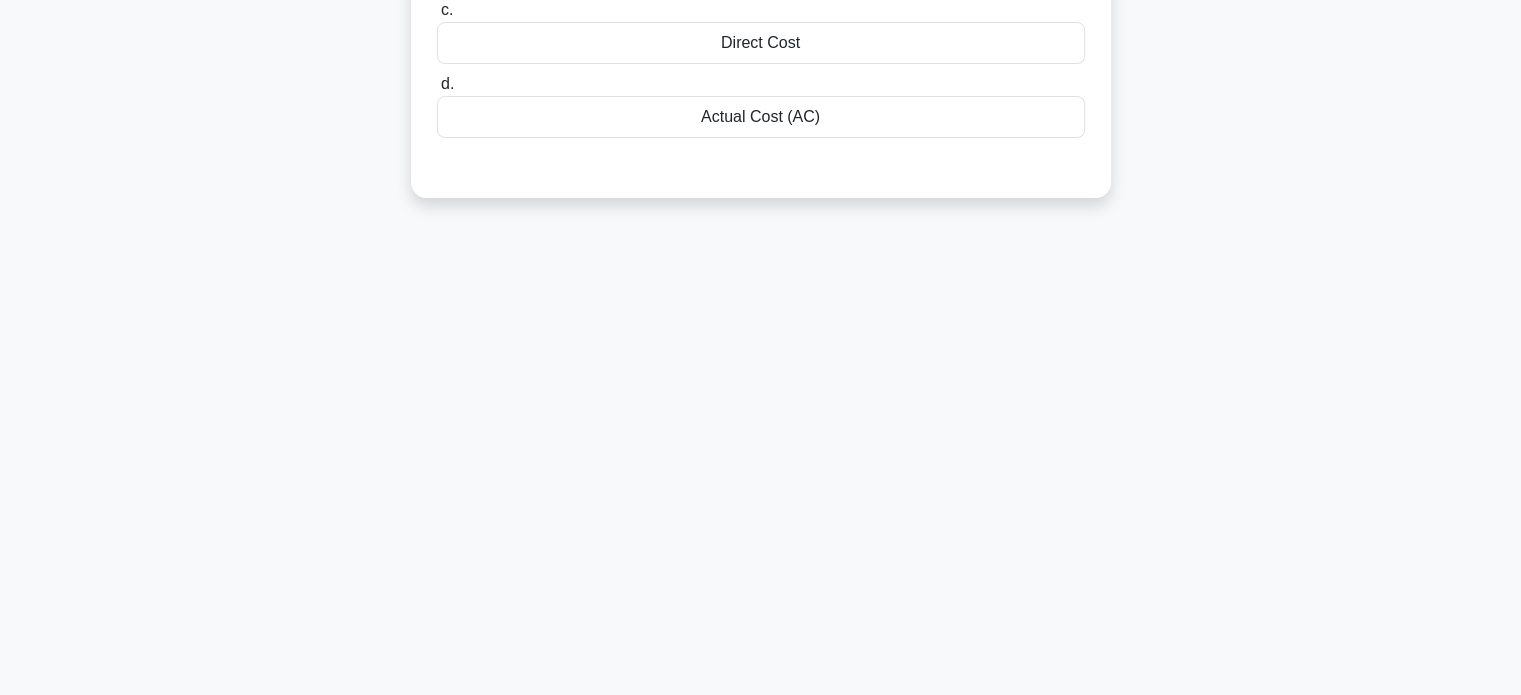 scroll, scrollTop: 0, scrollLeft: 0, axis: both 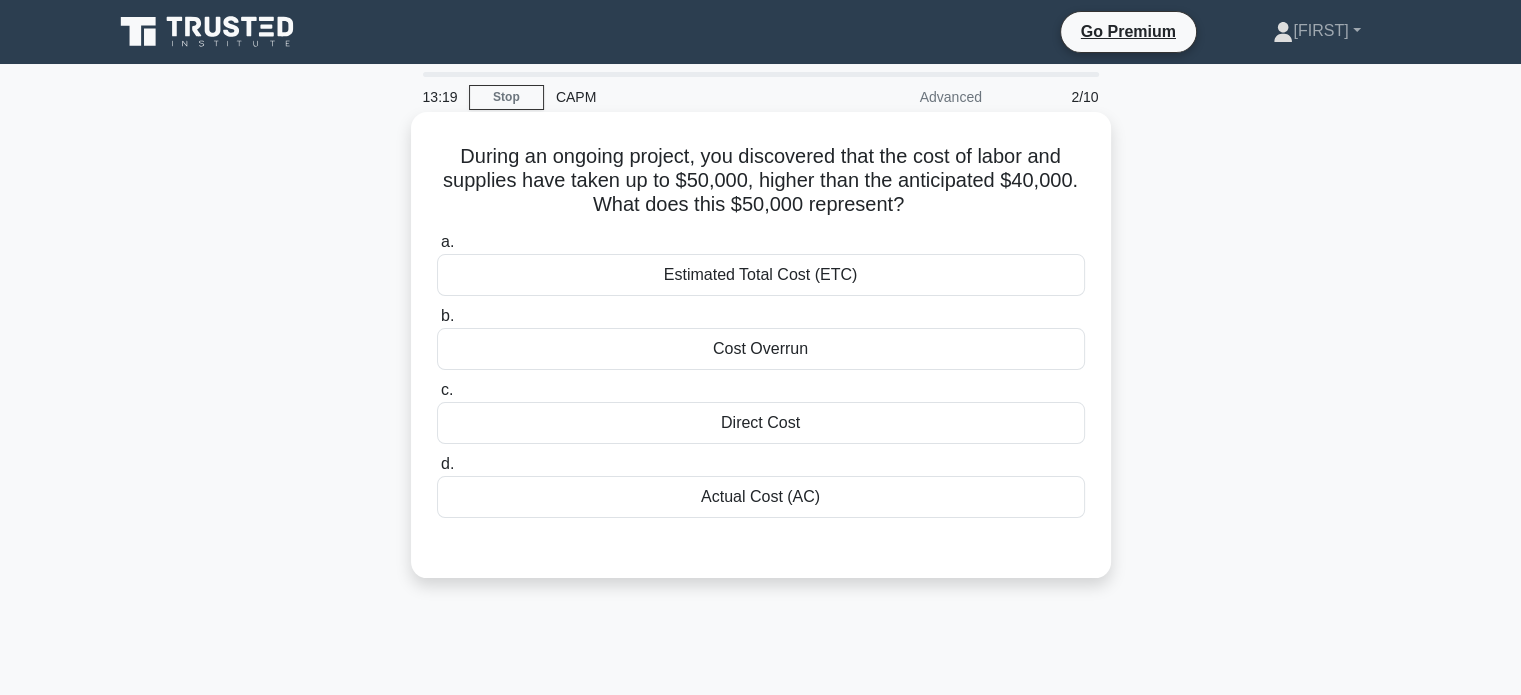 click on "Actual Cost (AC)" at bounding box center (761, 497) 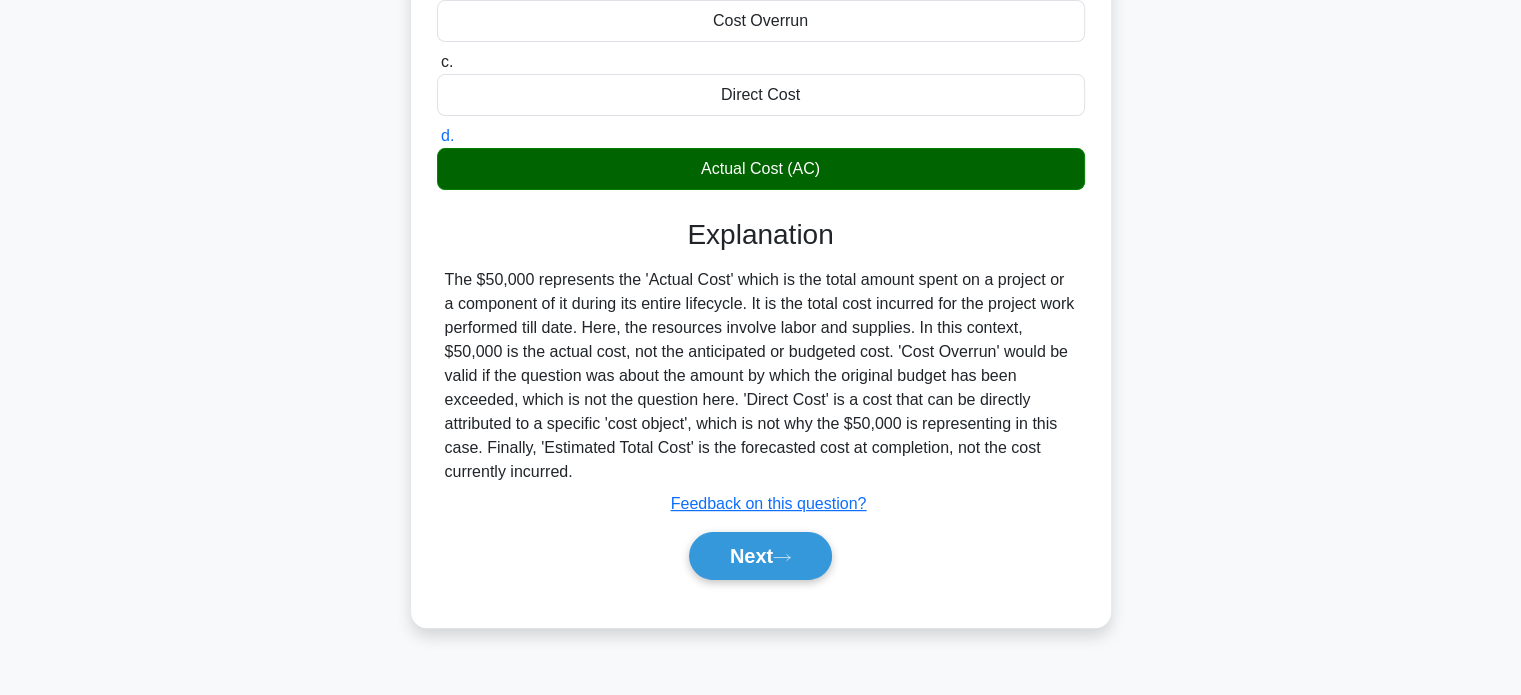 scroll, scrollTop: 351, scrollLeft: 0, axis: vertical 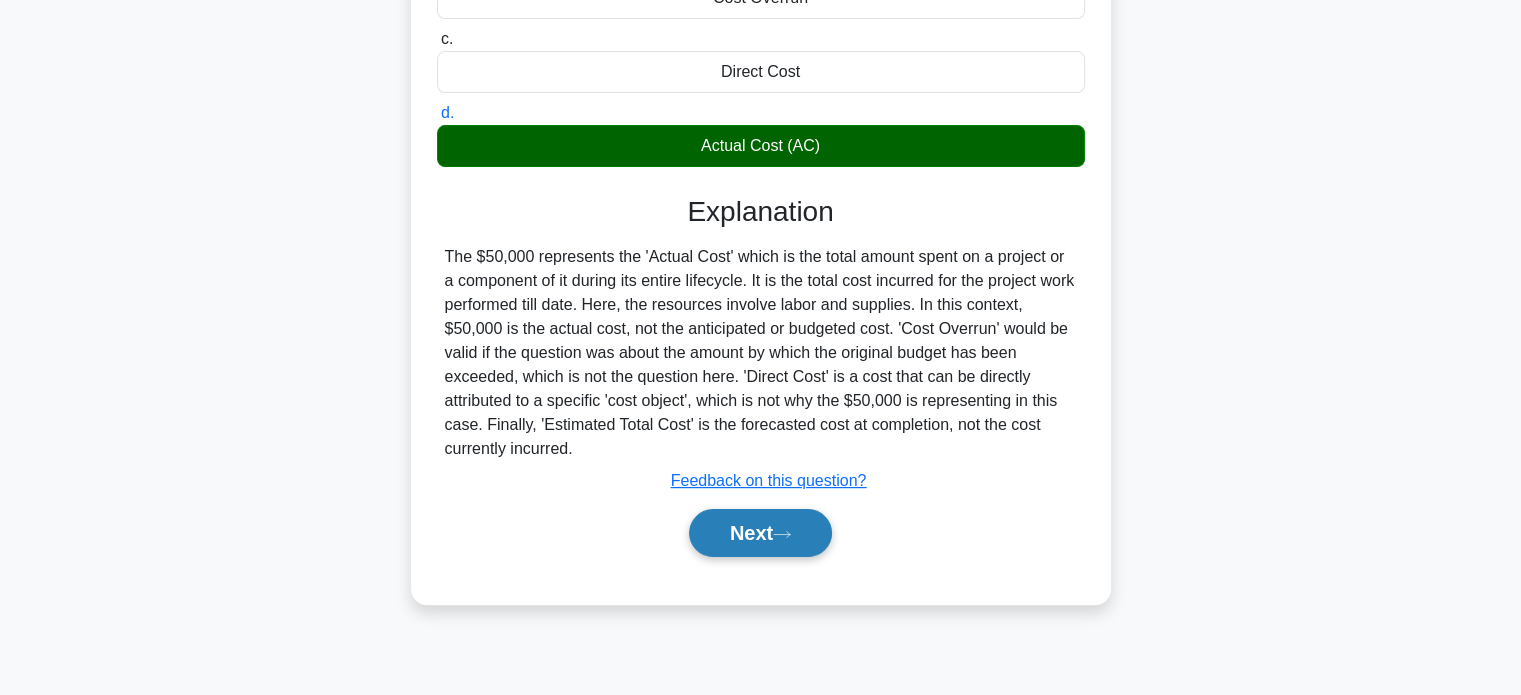 click on "Next" at bounding box center [760, 533] 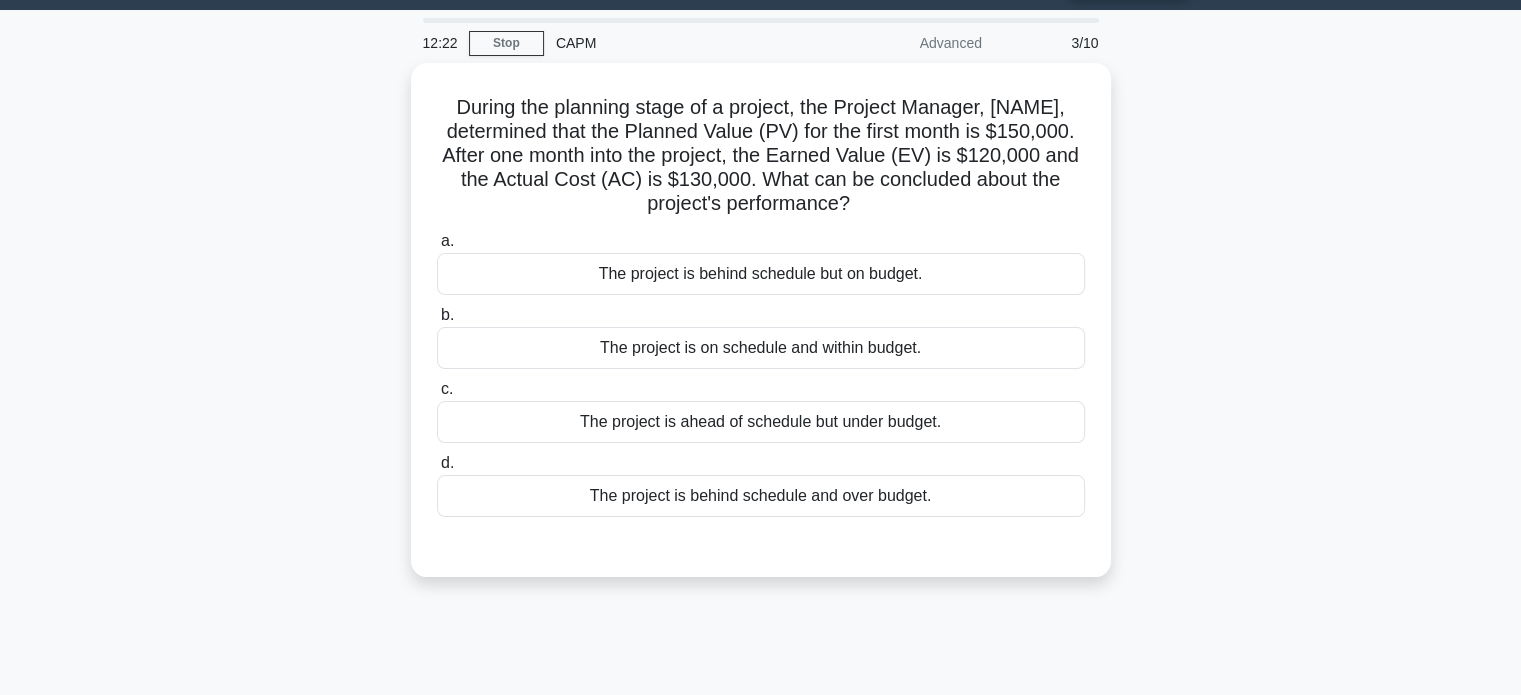 scroll, scrollTop: 52, scrollLeft: 0, axis: vertical 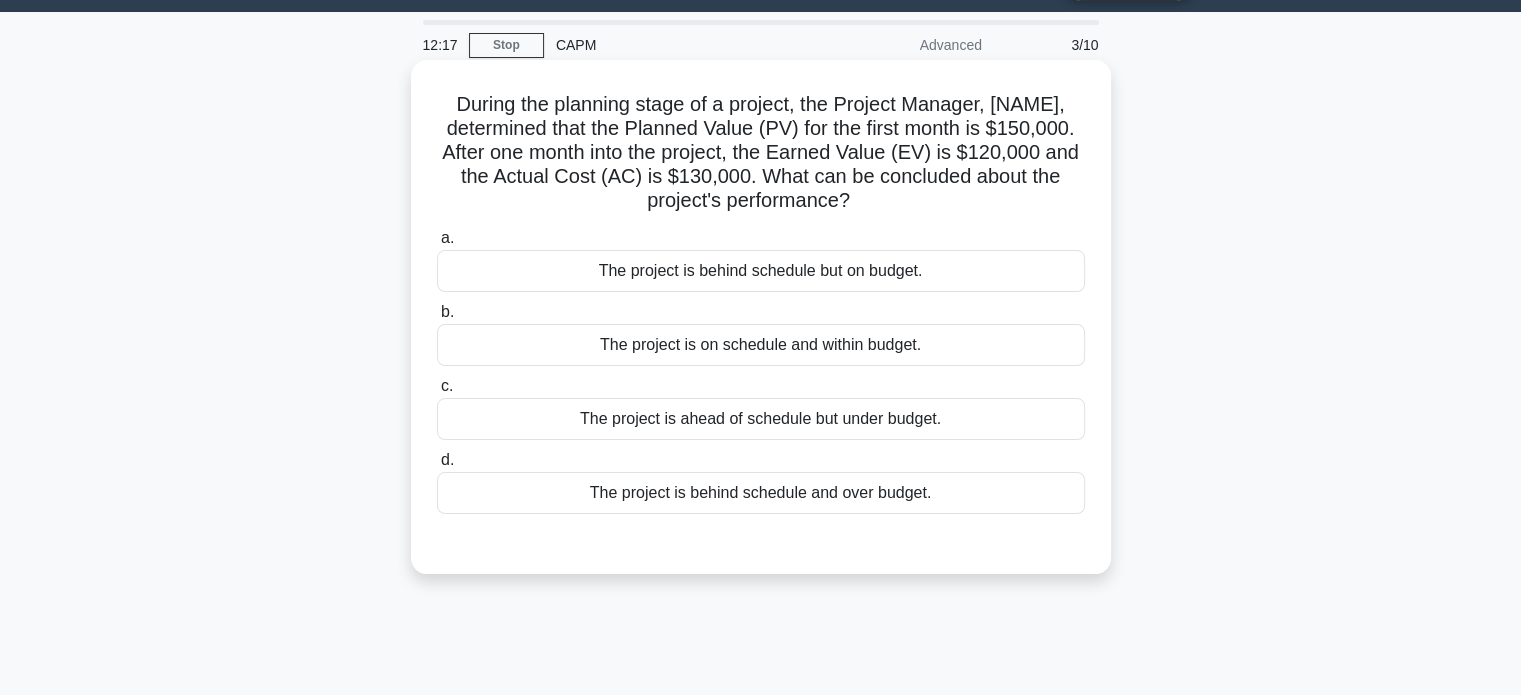 click on "The project is on schedule and within budget." at bounding box center [761, 345] 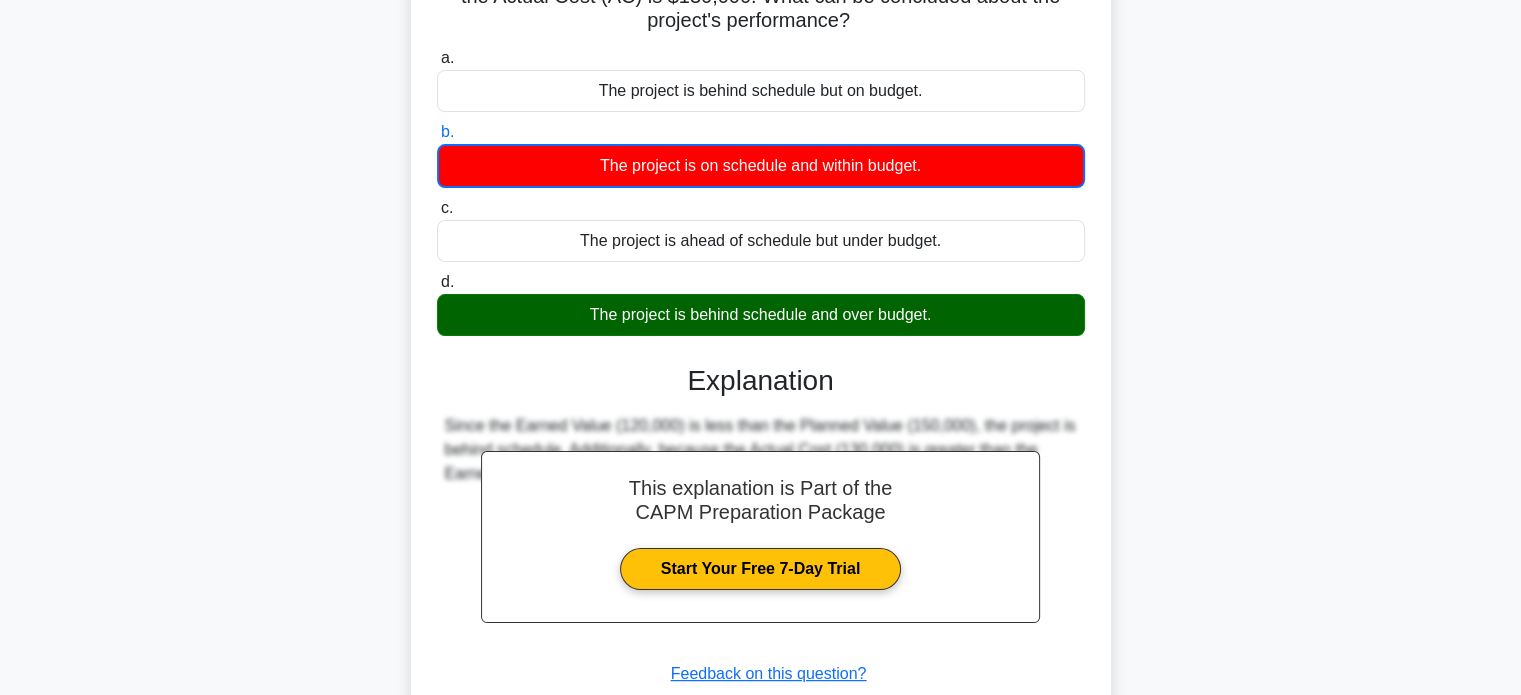 scroll, scrollTop: 385, scrollLeft: 0, axis: vertical 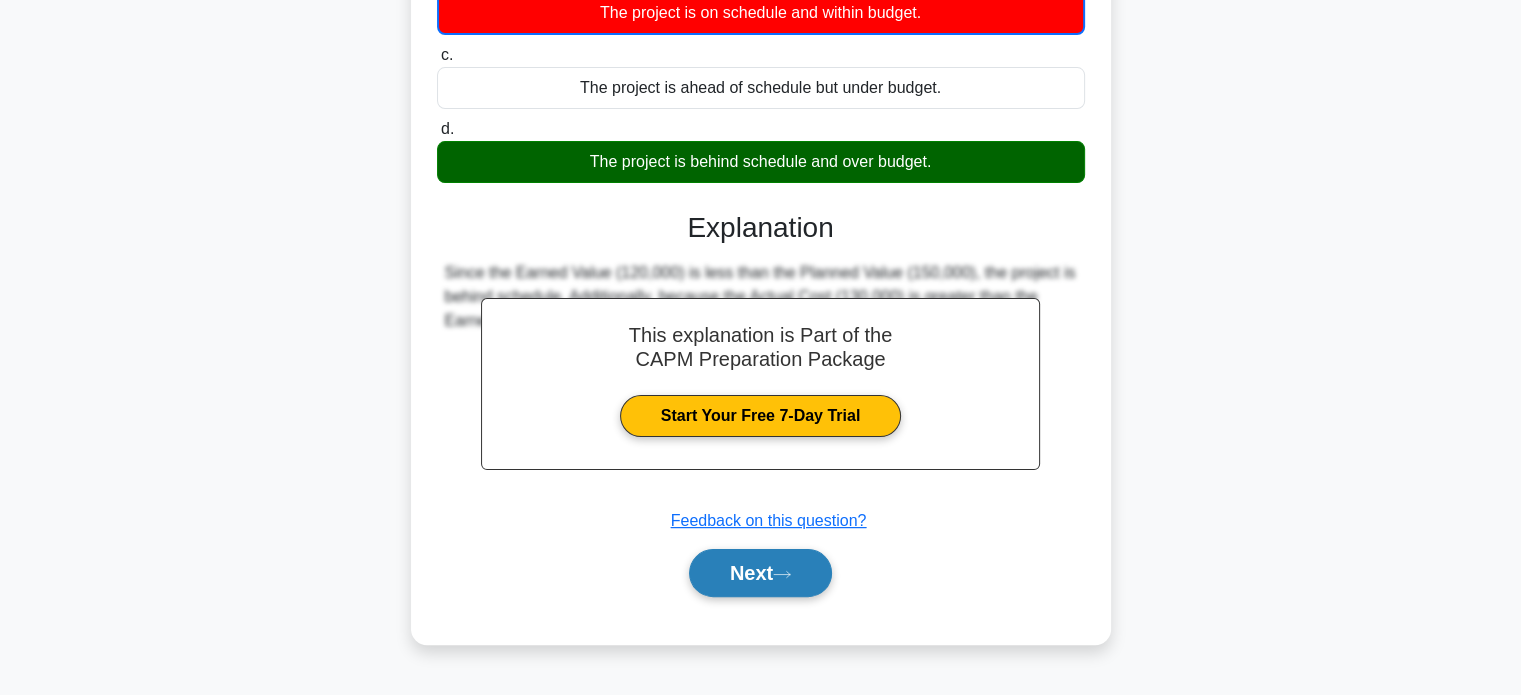 click on "Next" at bounding box center [760, 573] 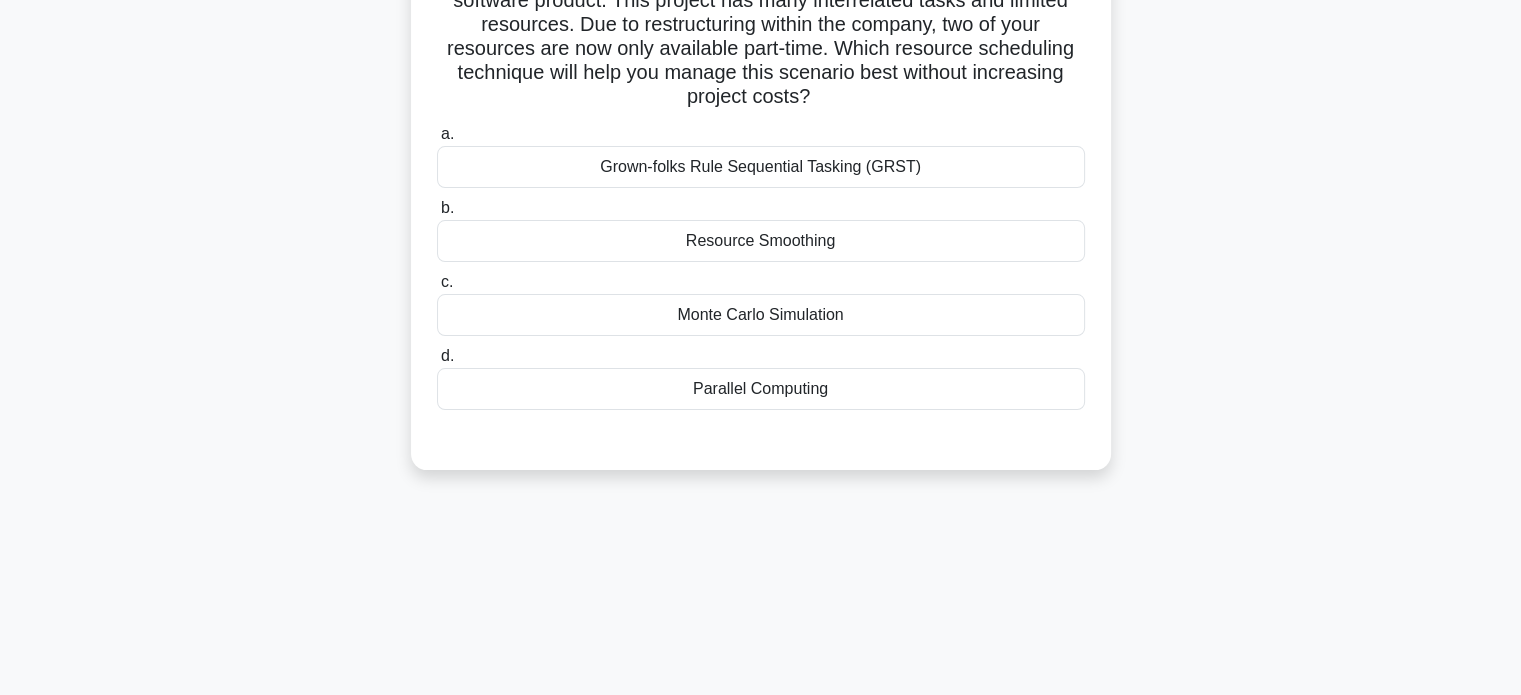 scroll, scrollTop: 0, scrollLeft: 0, axis: both 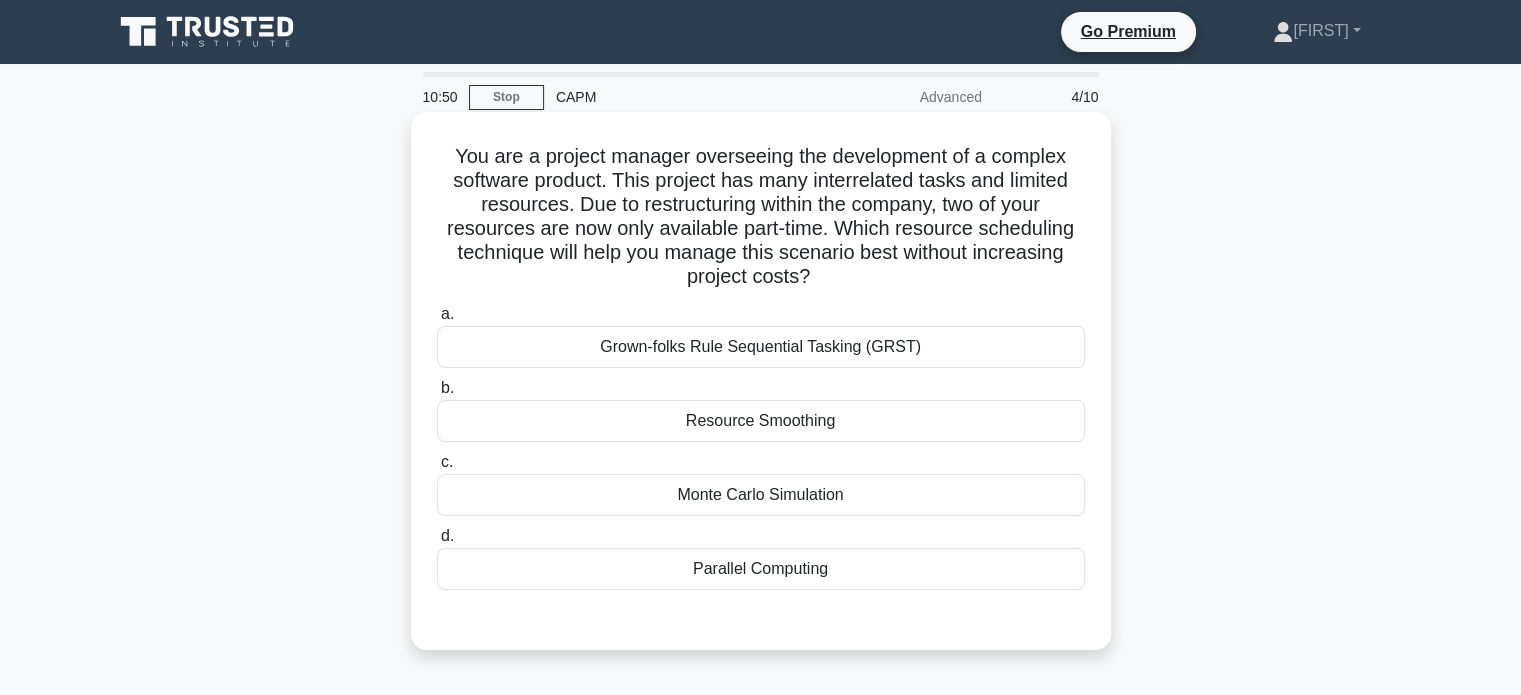 click on "Monte Carlo Simulation" at bounding box center (761, 495) 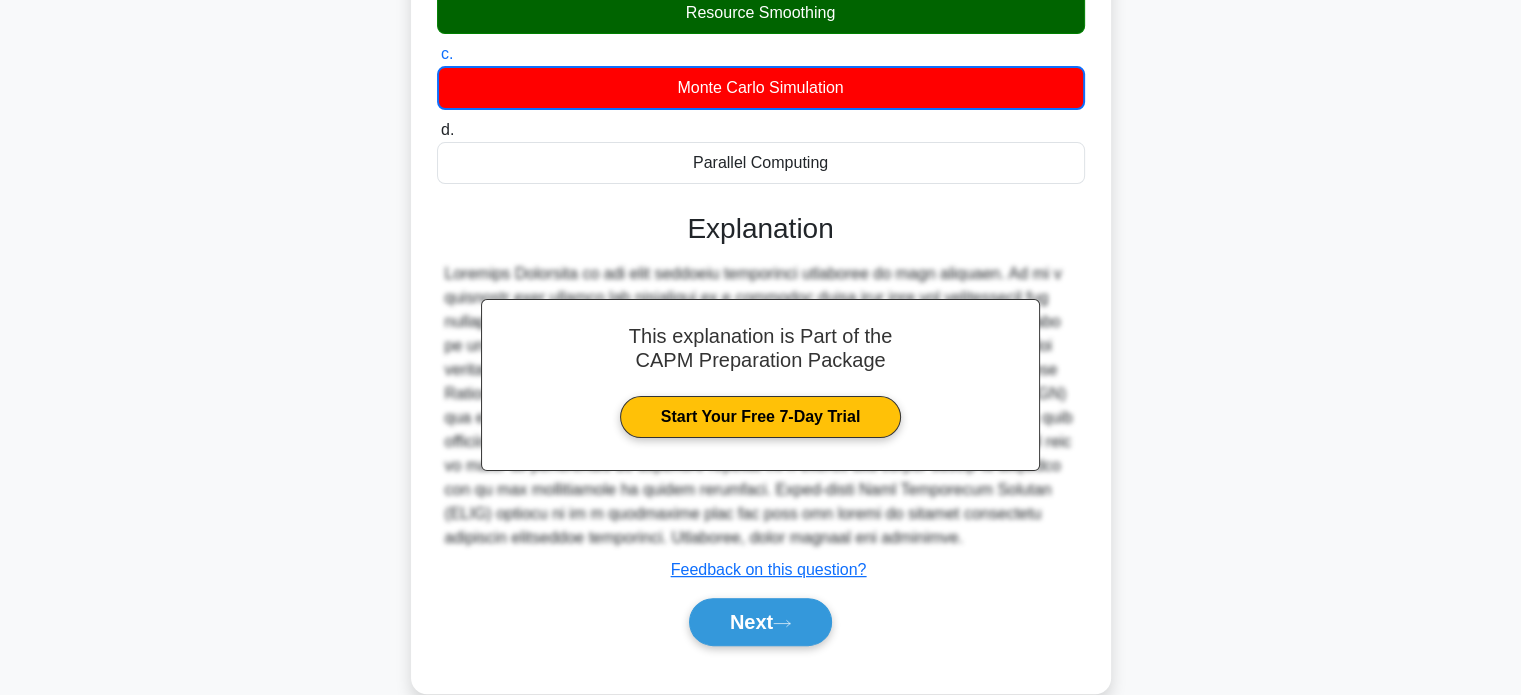 scroll, scrollTop: 442, scrollLeft: 0, axis: vertical 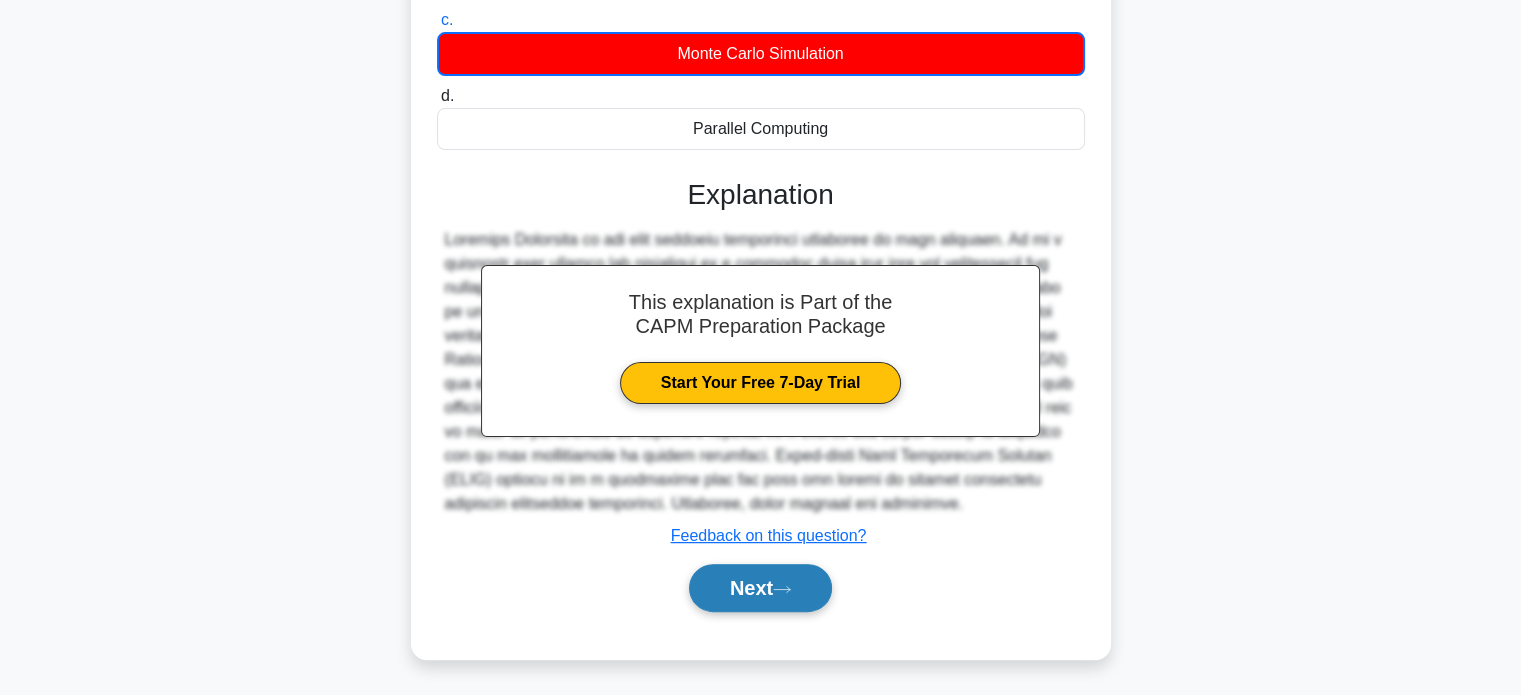 drag, startPoint x: 742, startPoint y: 618, endPoint x: 741, endPoint y: 583, distance: 35.014282 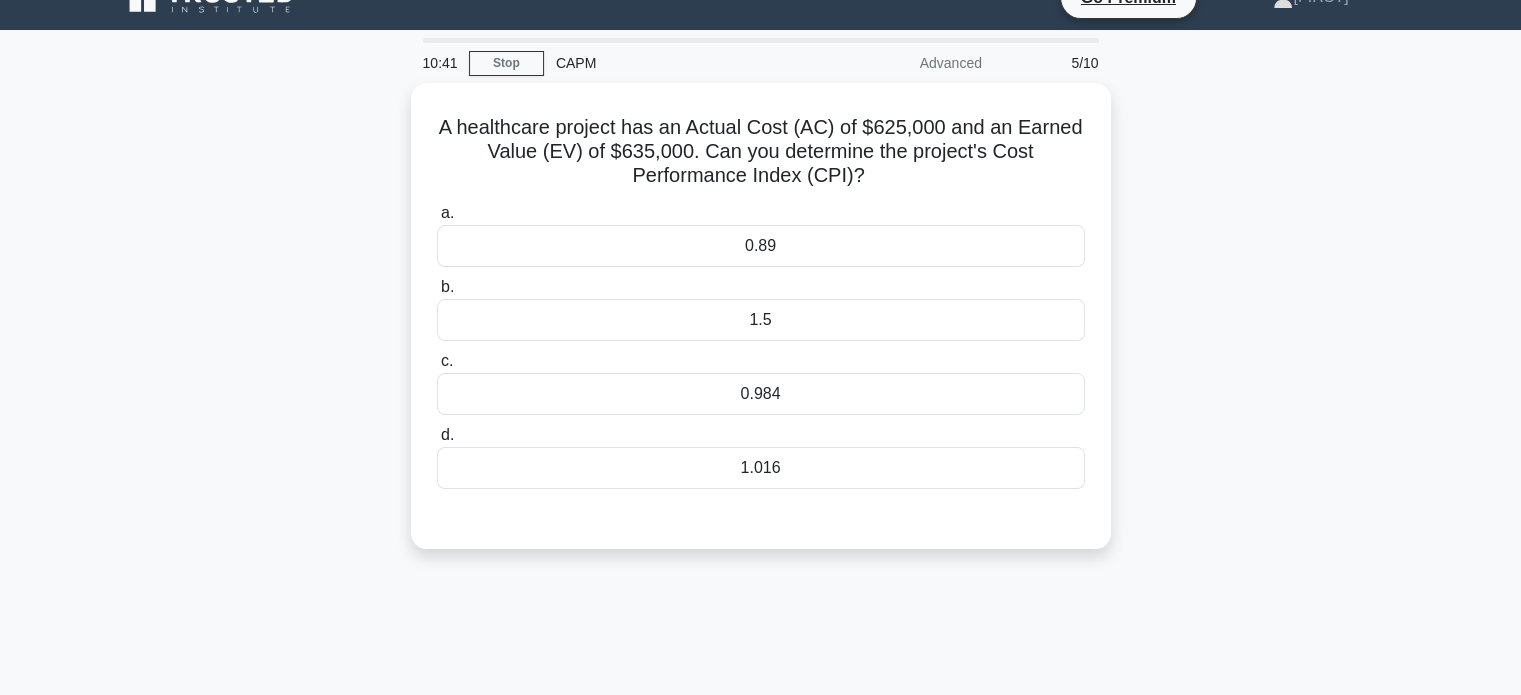 scroll, scrollTop: 0, scrollLeft: 0, axis: both 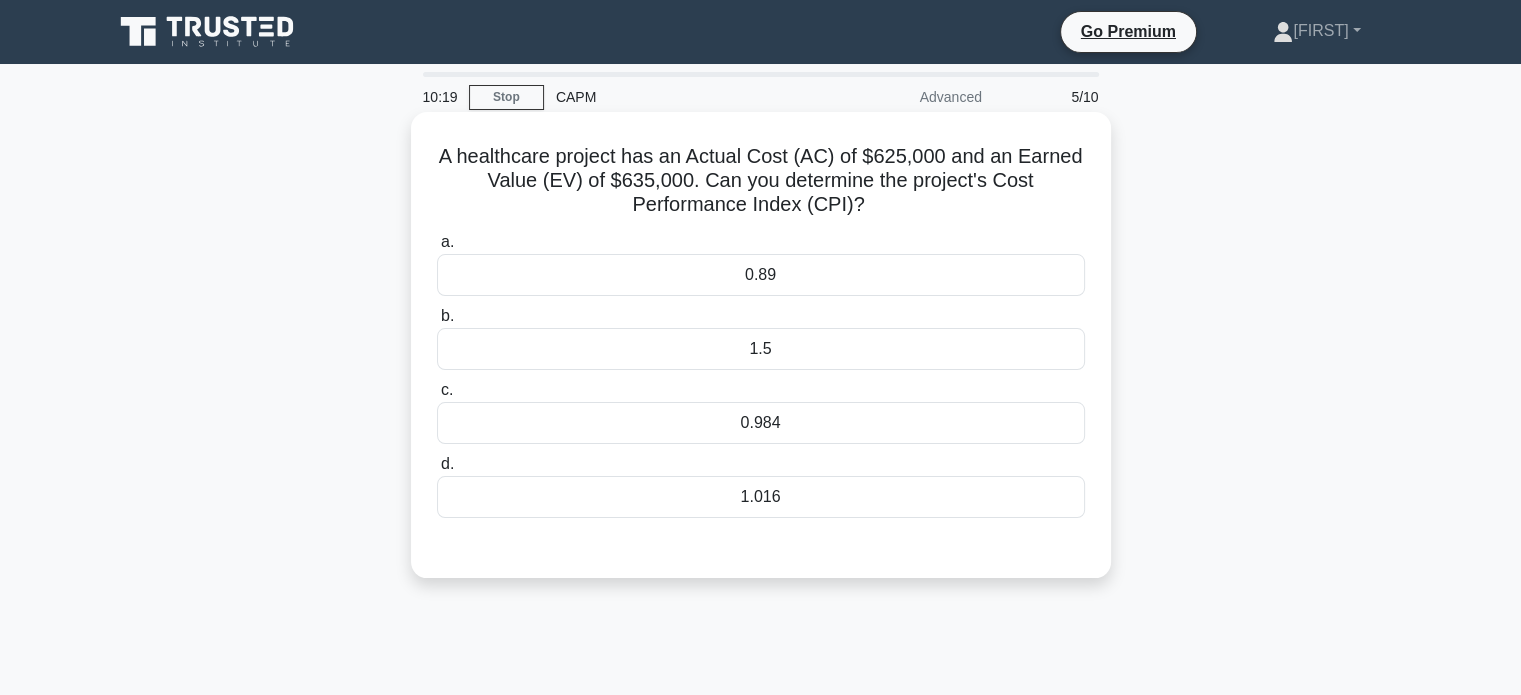 click on "1.5" at bounding box center [761, 349] 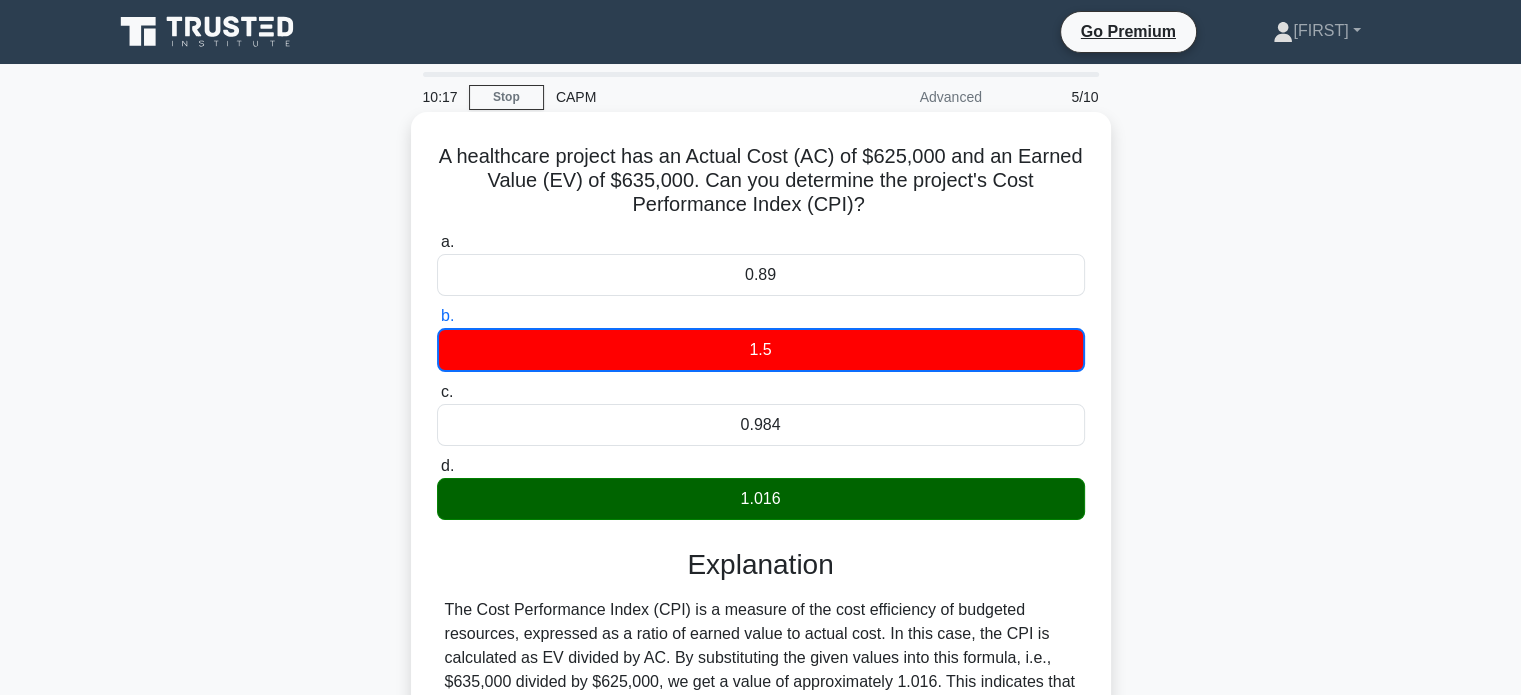scroll, scrollTop: 385, scrollLeft: 0, axis: vertical 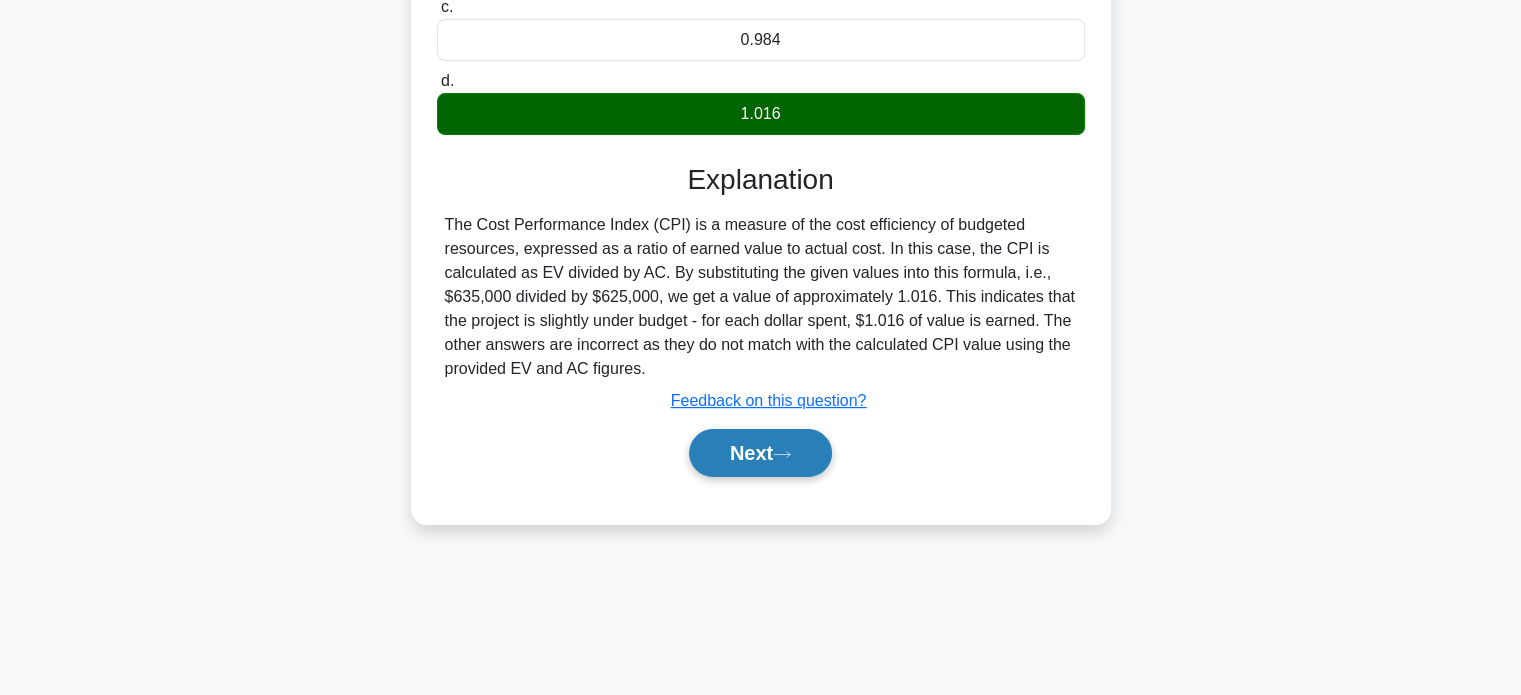 click on "Next" at bounding box center (760, 453) 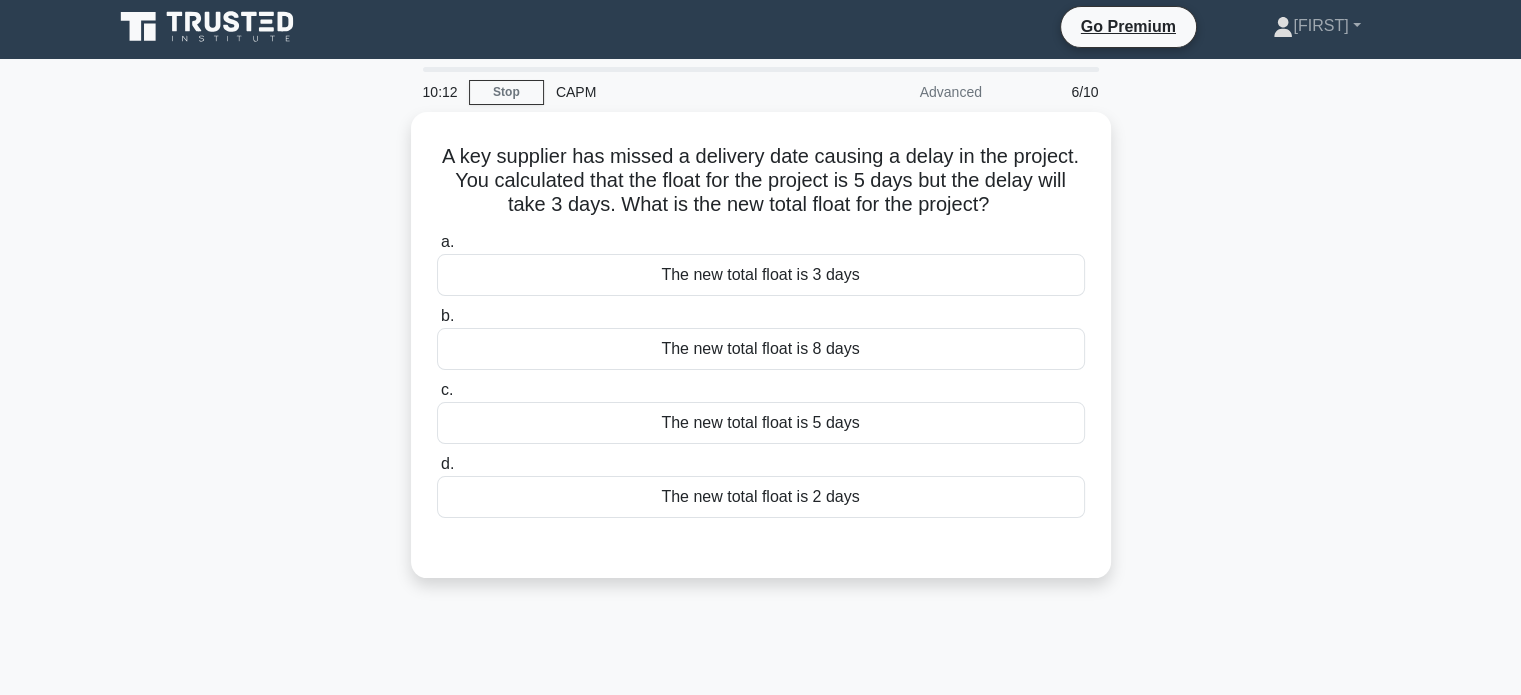 scroll, scrollTop: 0, scrollLeft: 0, axis: both 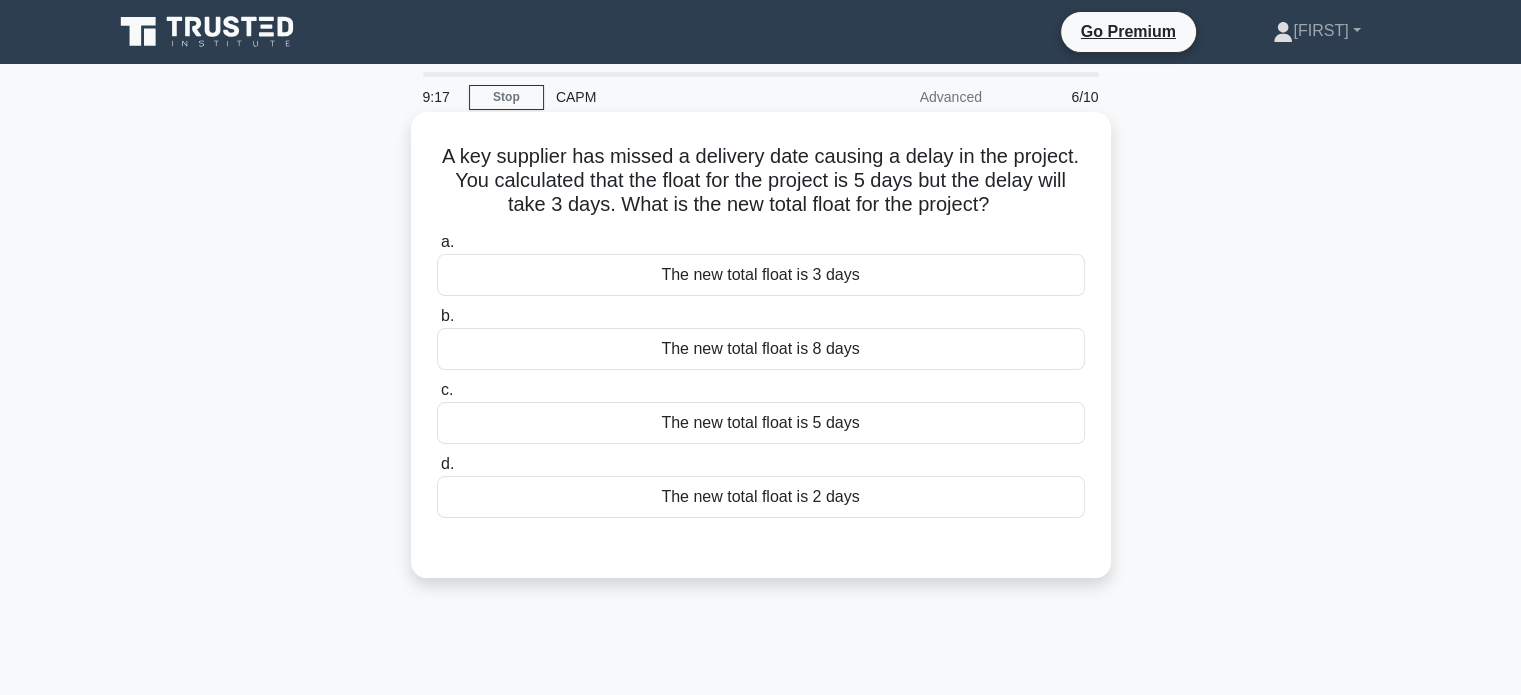 click on "The new total float is 2 days" at bounding box center (761, 497) 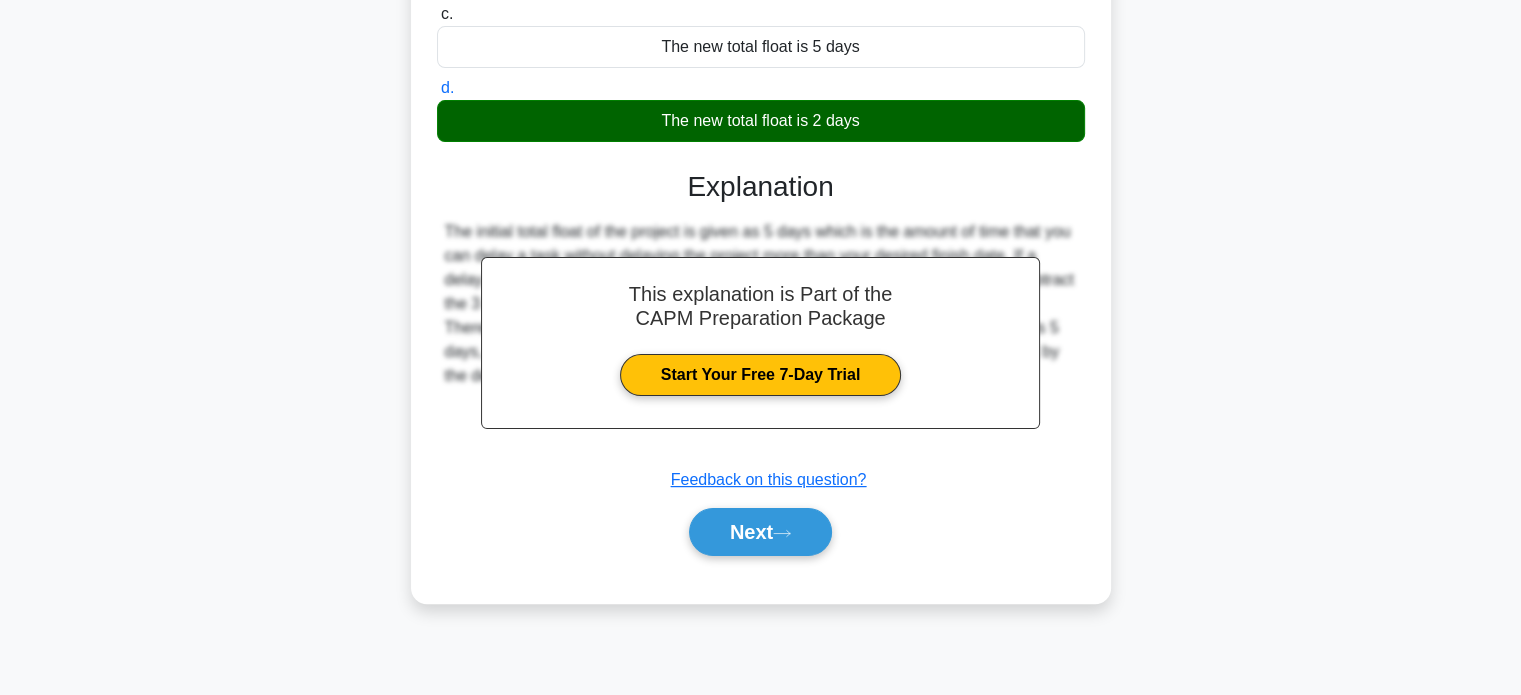 scroll, scrollTop: 385, scrollLeft: 0, axis: vertical 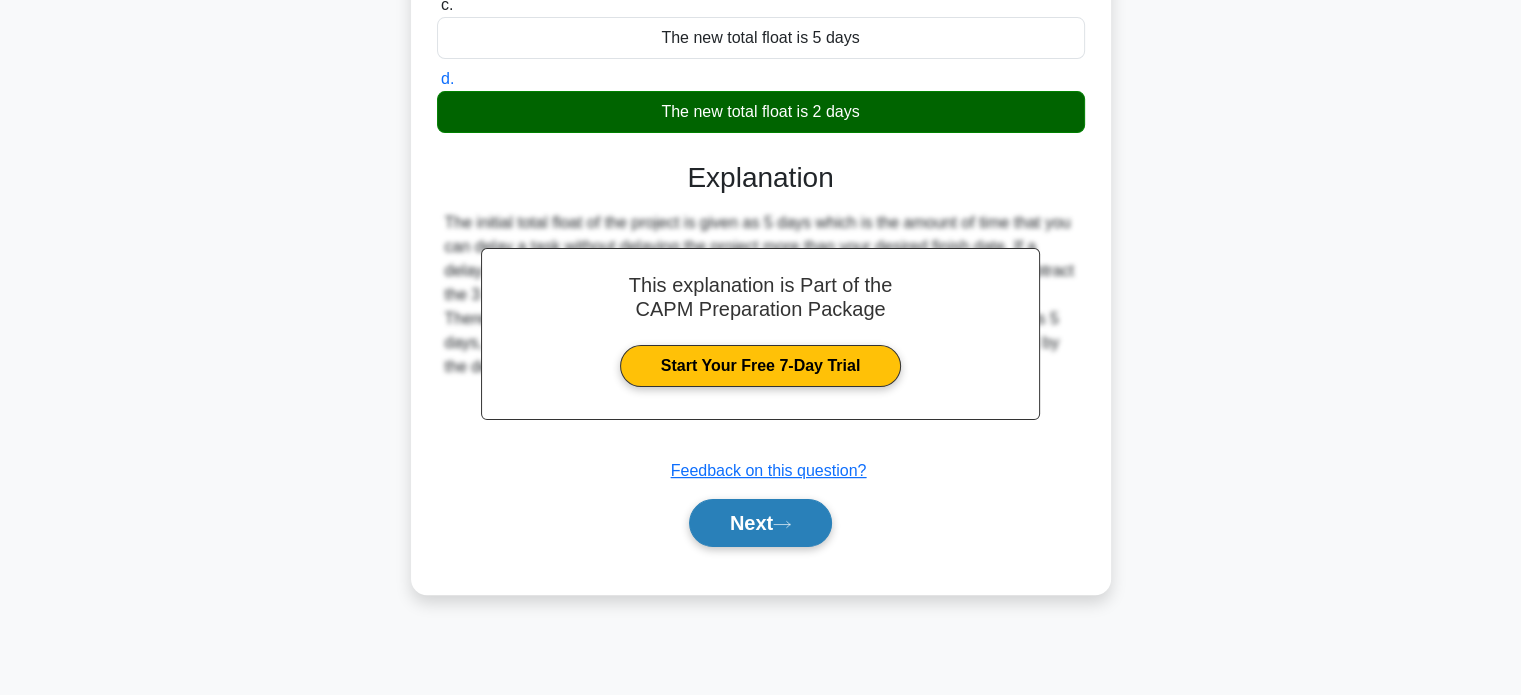 click on "Next" at bounding box center [760, 523] 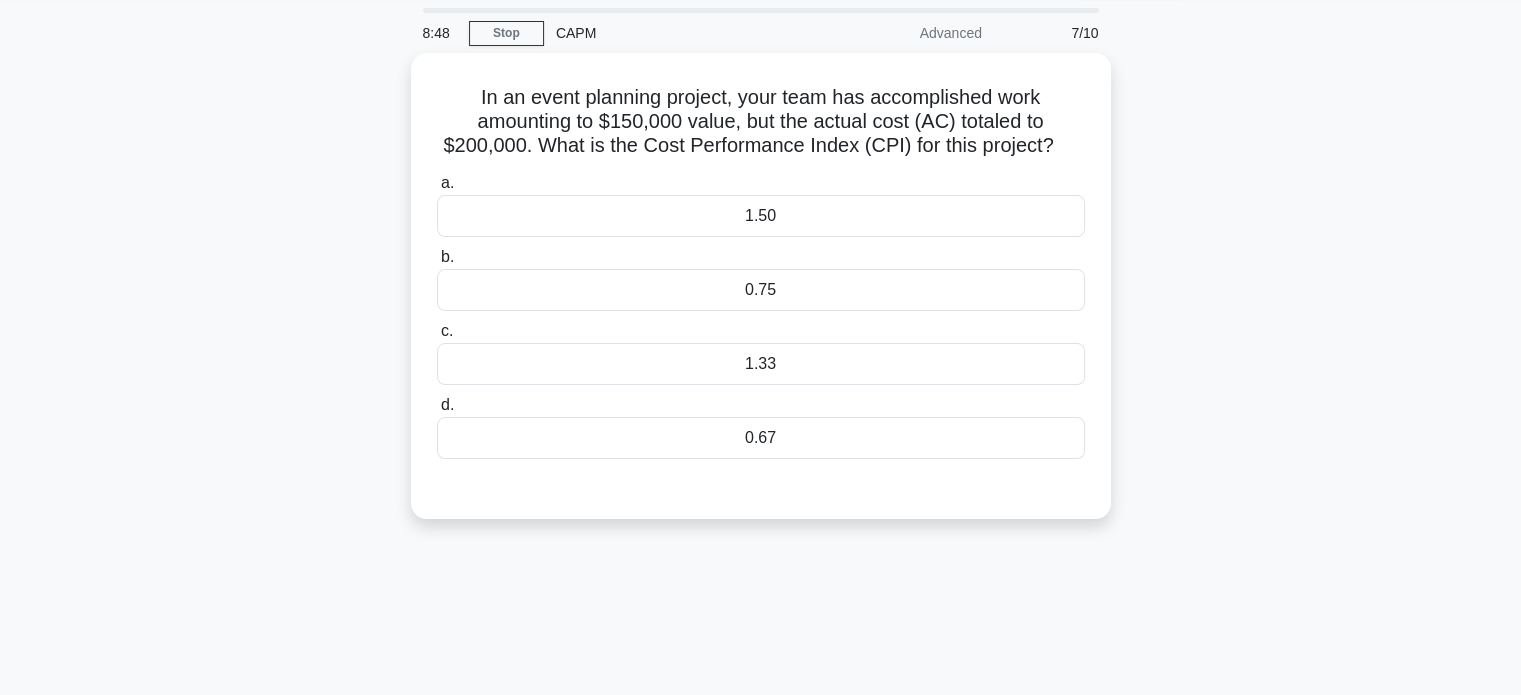 scroll, scrollTop: 65, scrollLeft: 0, axis: vertical 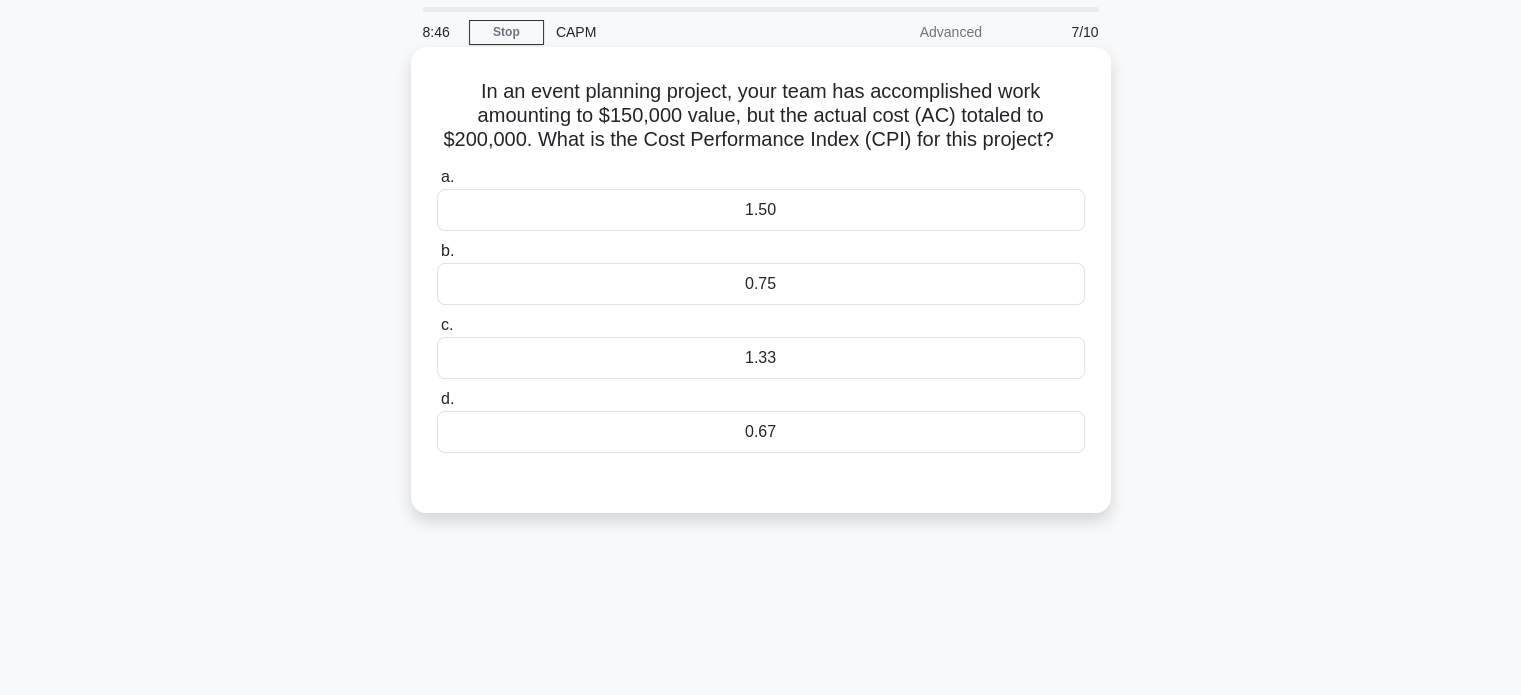 click on "1.33" at bounding box center [761, 358] 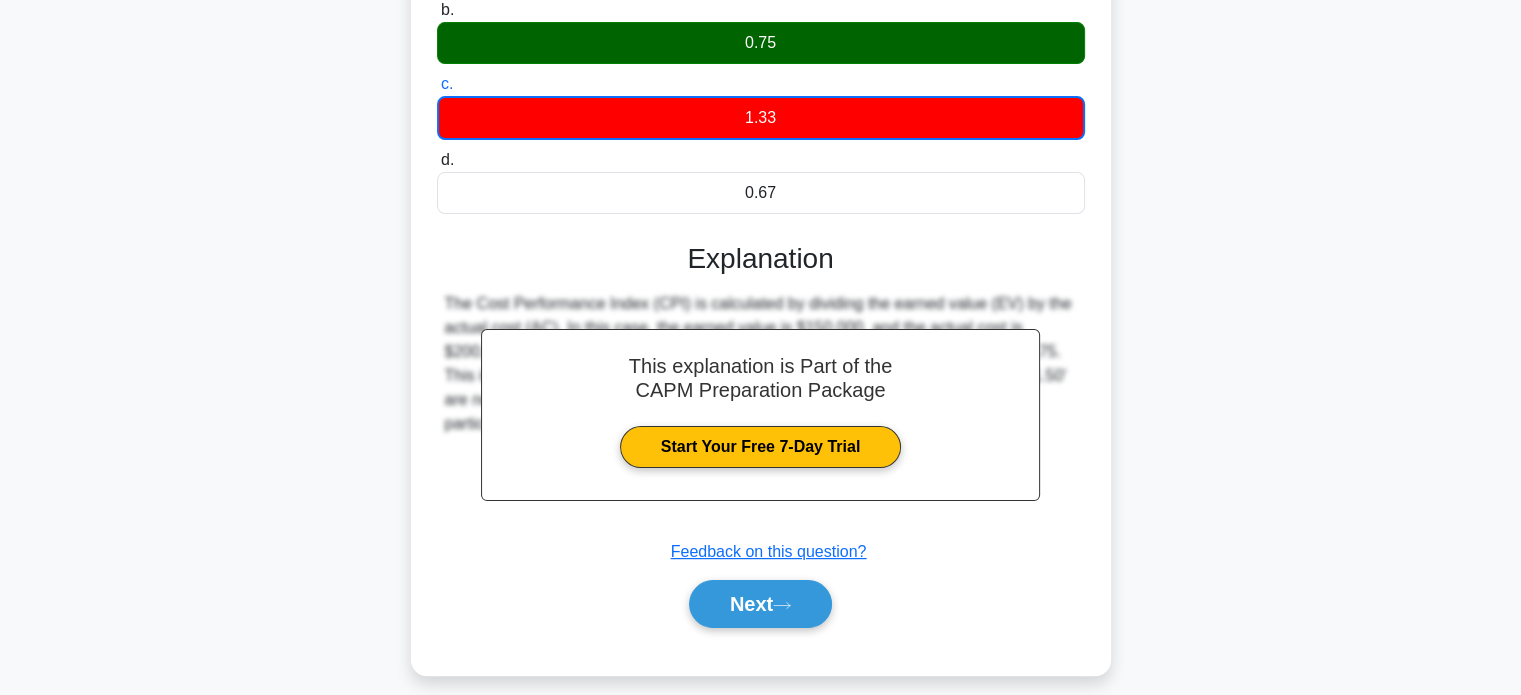 scroll, scrollTop: 312, scrollLeft: 0, axis: vertical 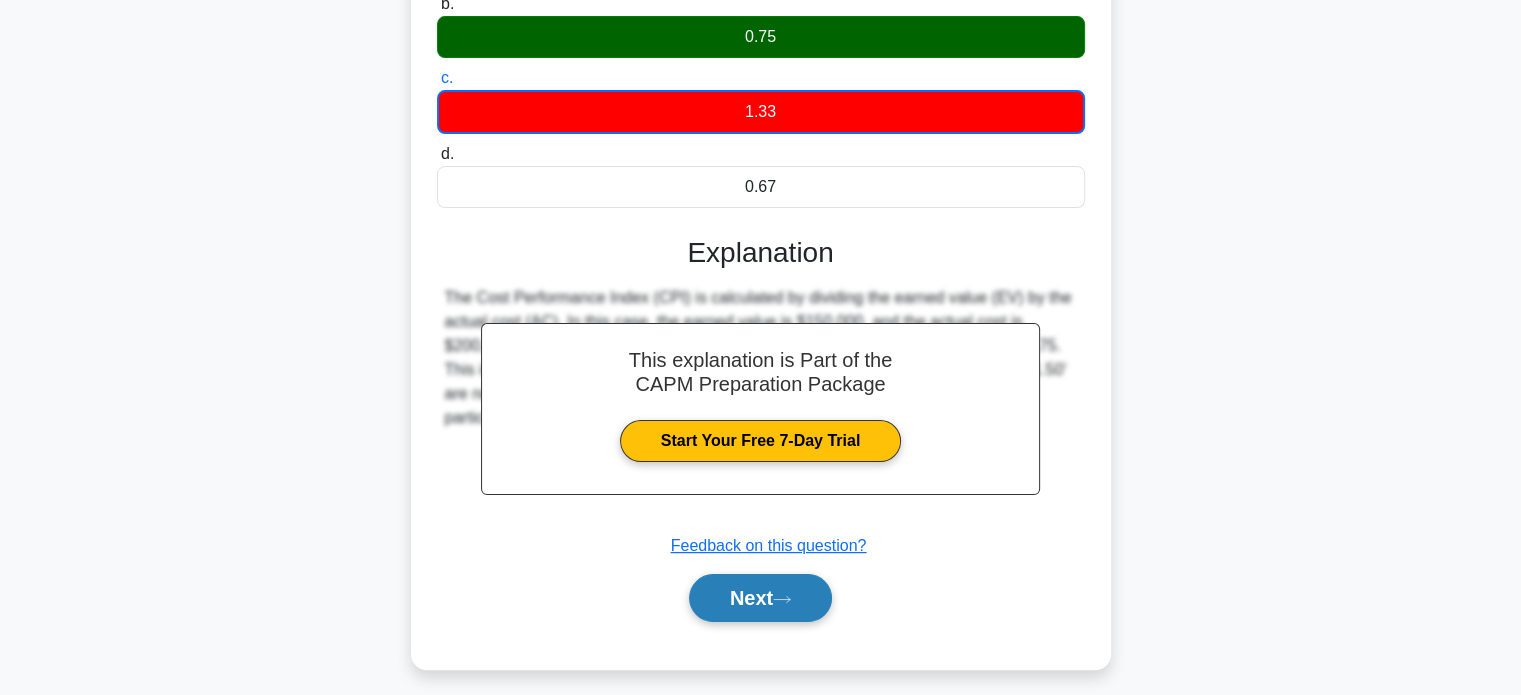 click on "Next" at bounding box center (760, 598) 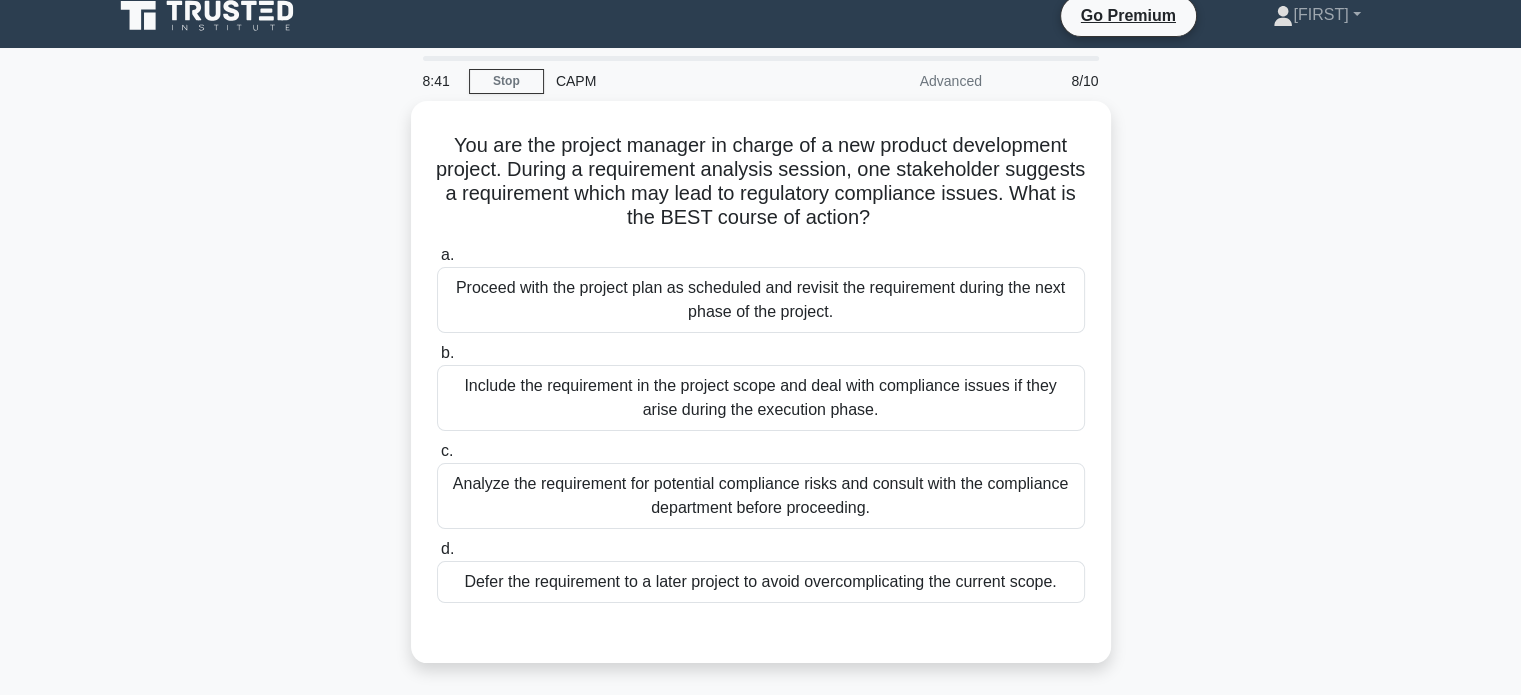 scroll, scrollTop: 0, scrollLeft: 0, axis: both 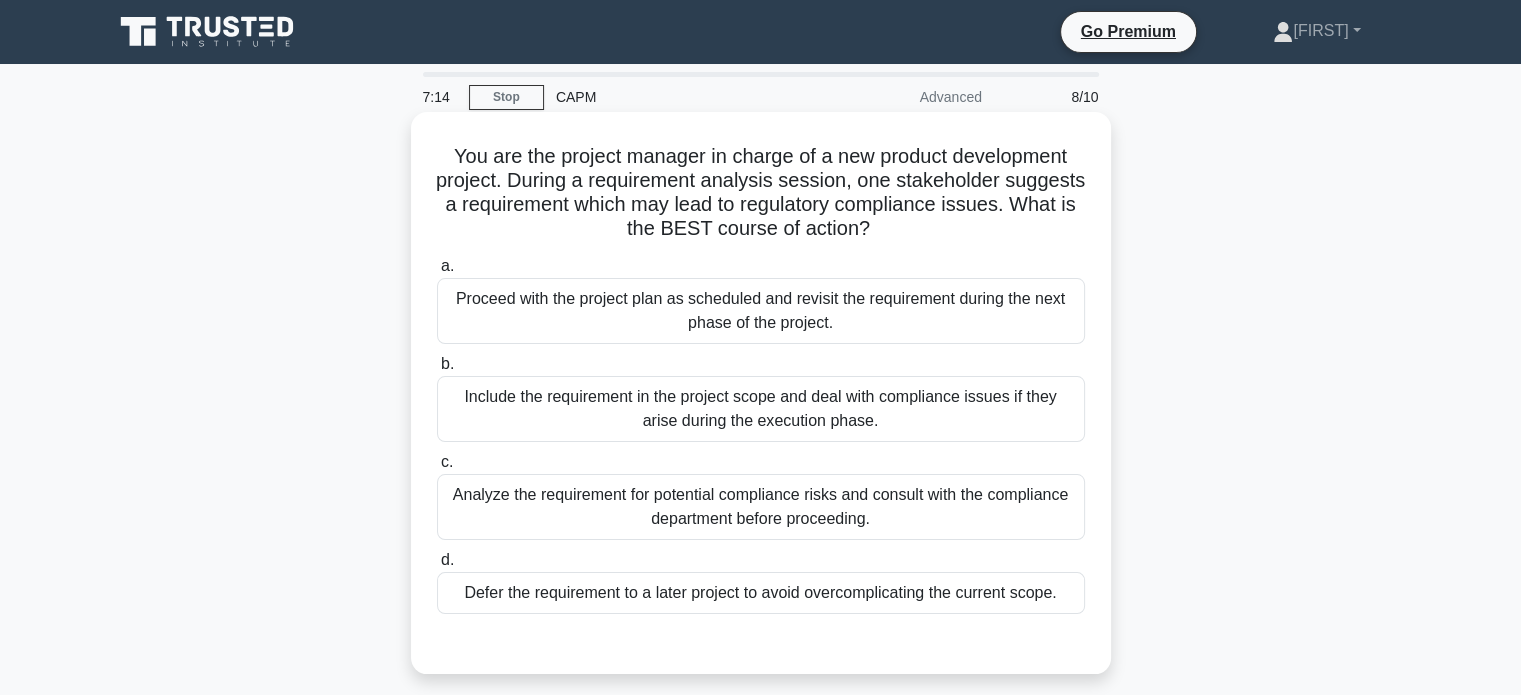 click on "Analyze the requirement for potential compliance risks and consult with the compliance department before proceeding." at bounding box center [761, 507] 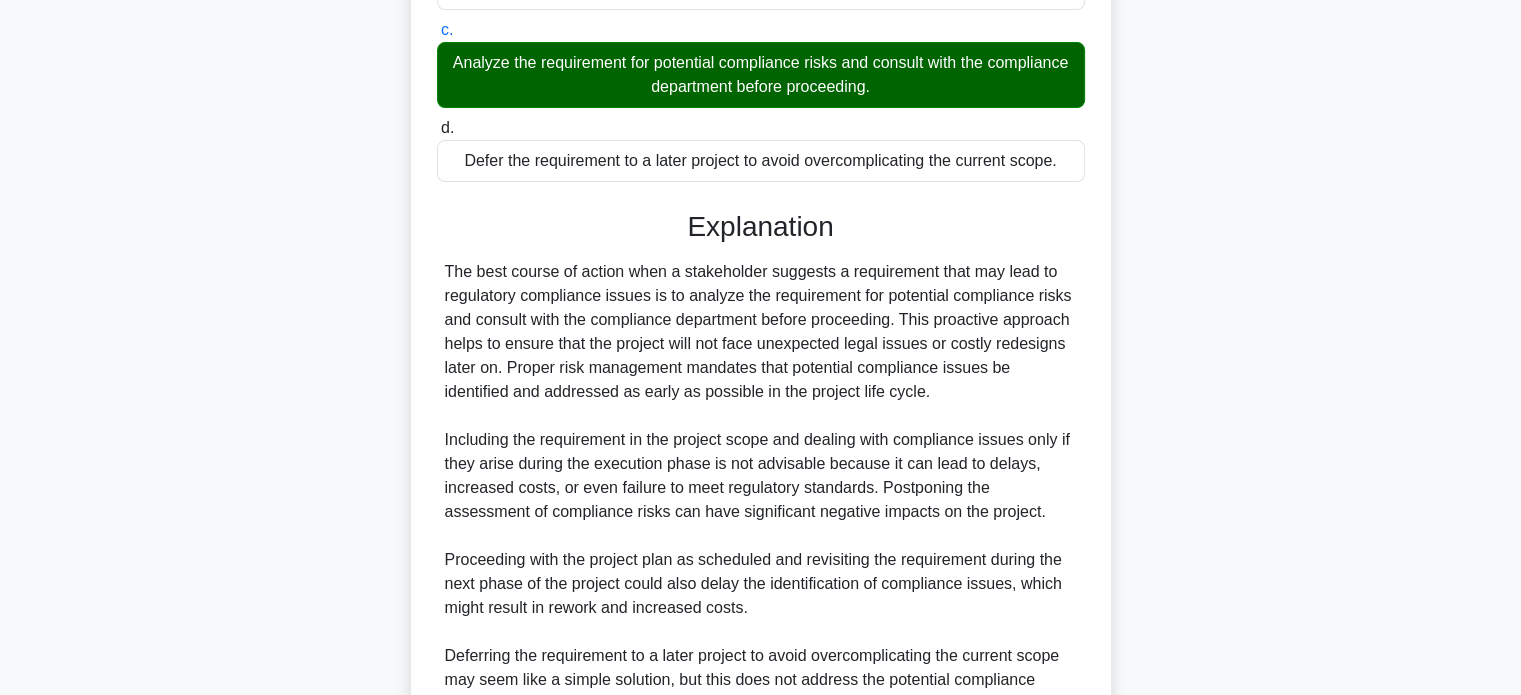 scroll, scrollTop: 438, scrollLeft: 0, axis: vertical 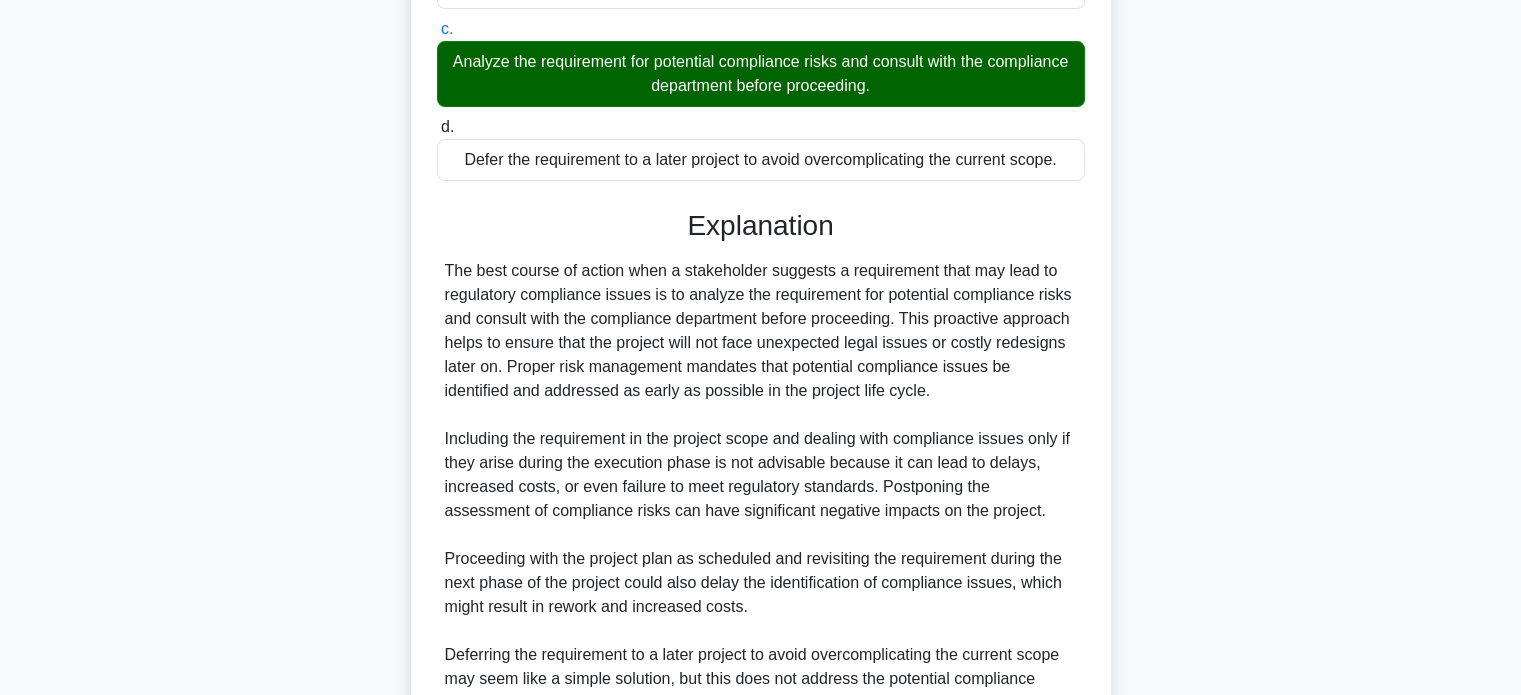 drag, startPoint x: 724, startPoint y: 507, endPoint x: 337, endPoint y: 363, distance: 412.92252 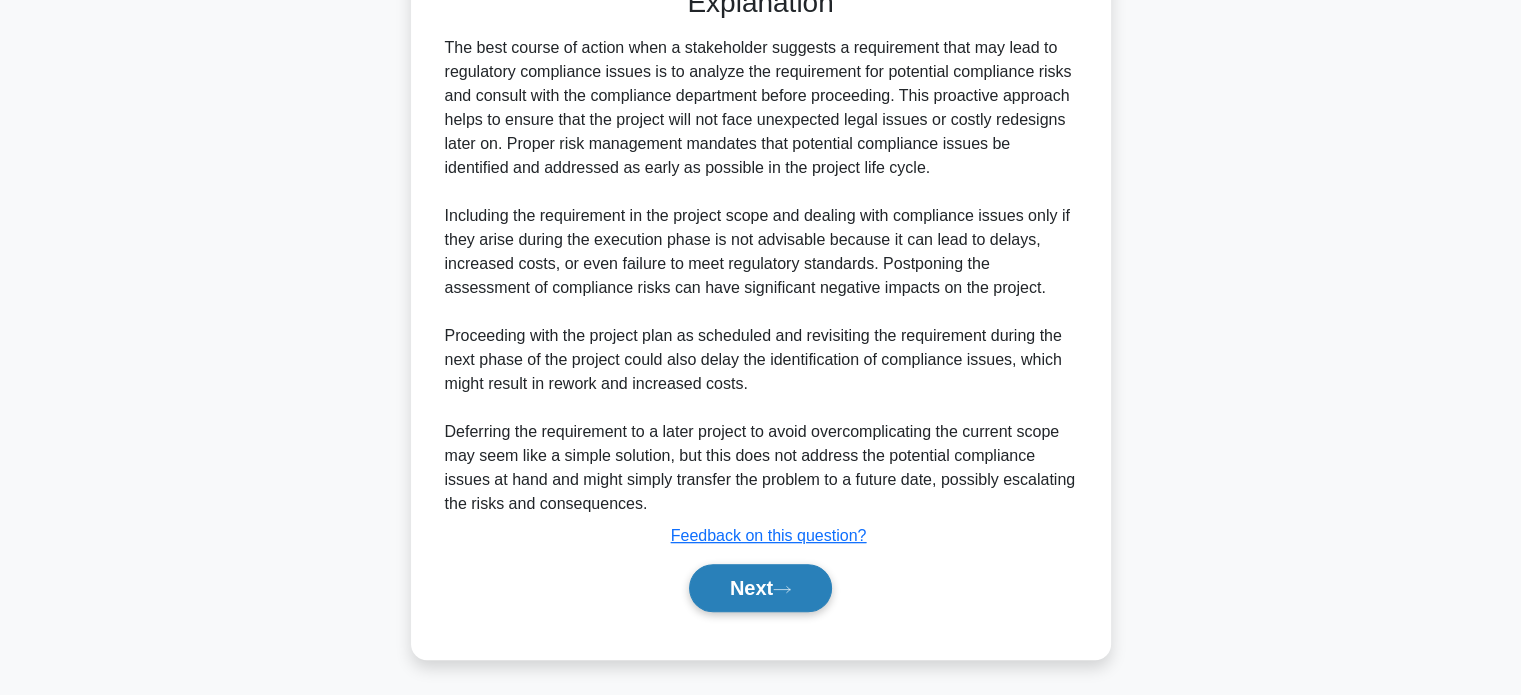 click on "Next" at bounding box center (760, 588) 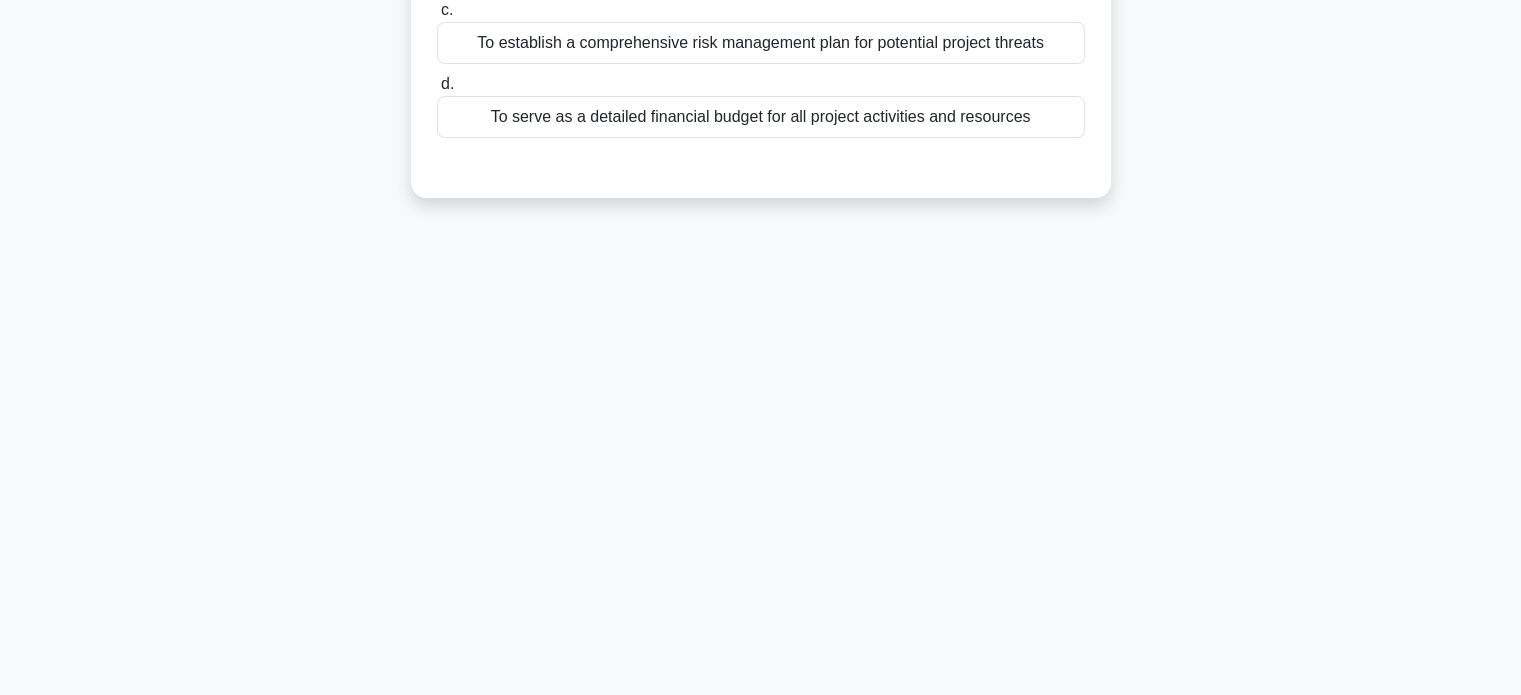 scroll, scrollTop: 0, scrollLeft: 0, axis: both 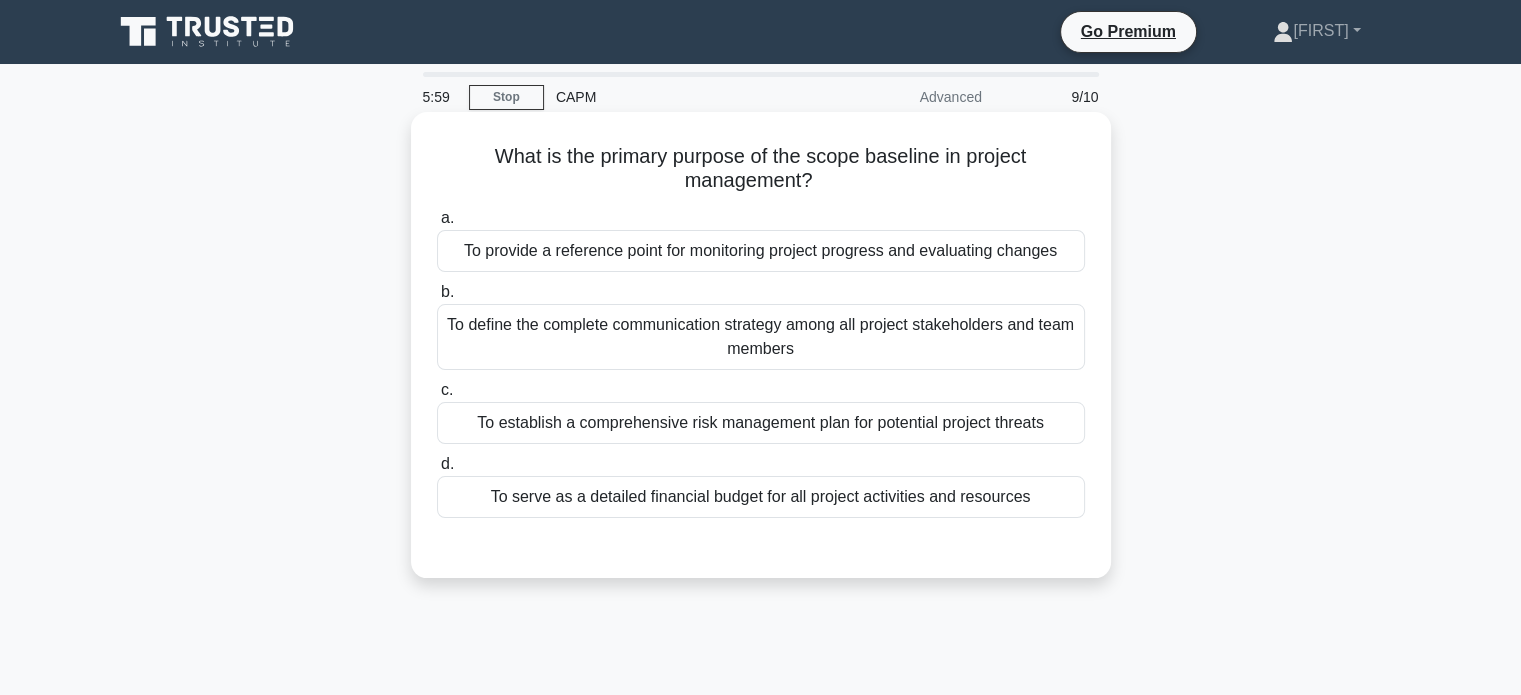 click on "To provide a reference point for monitoring project progress and evaluating changes" at bounding box center (761, 251) 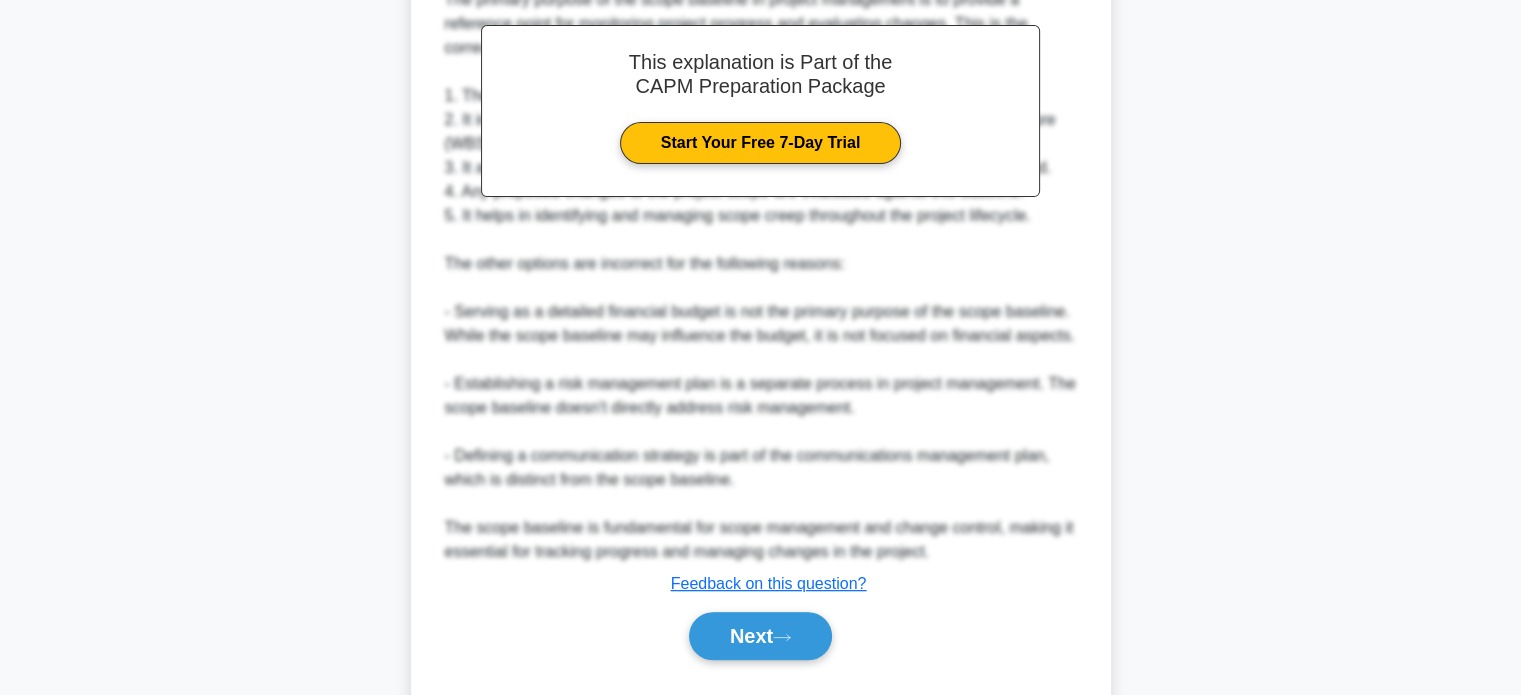 scroll, scrollTop: 656, scrollLeft: 0, axis: vertical 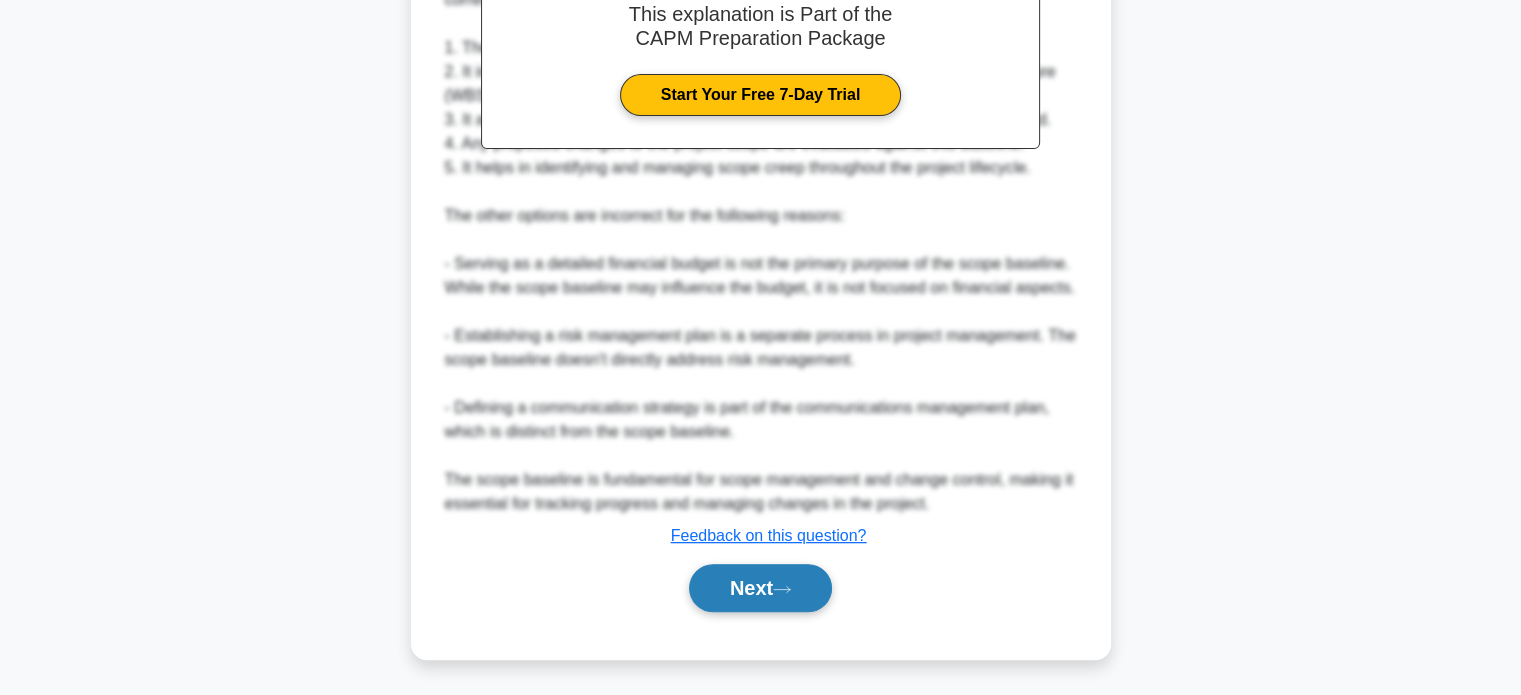 click on "Next" at bounding box center [760, 588] 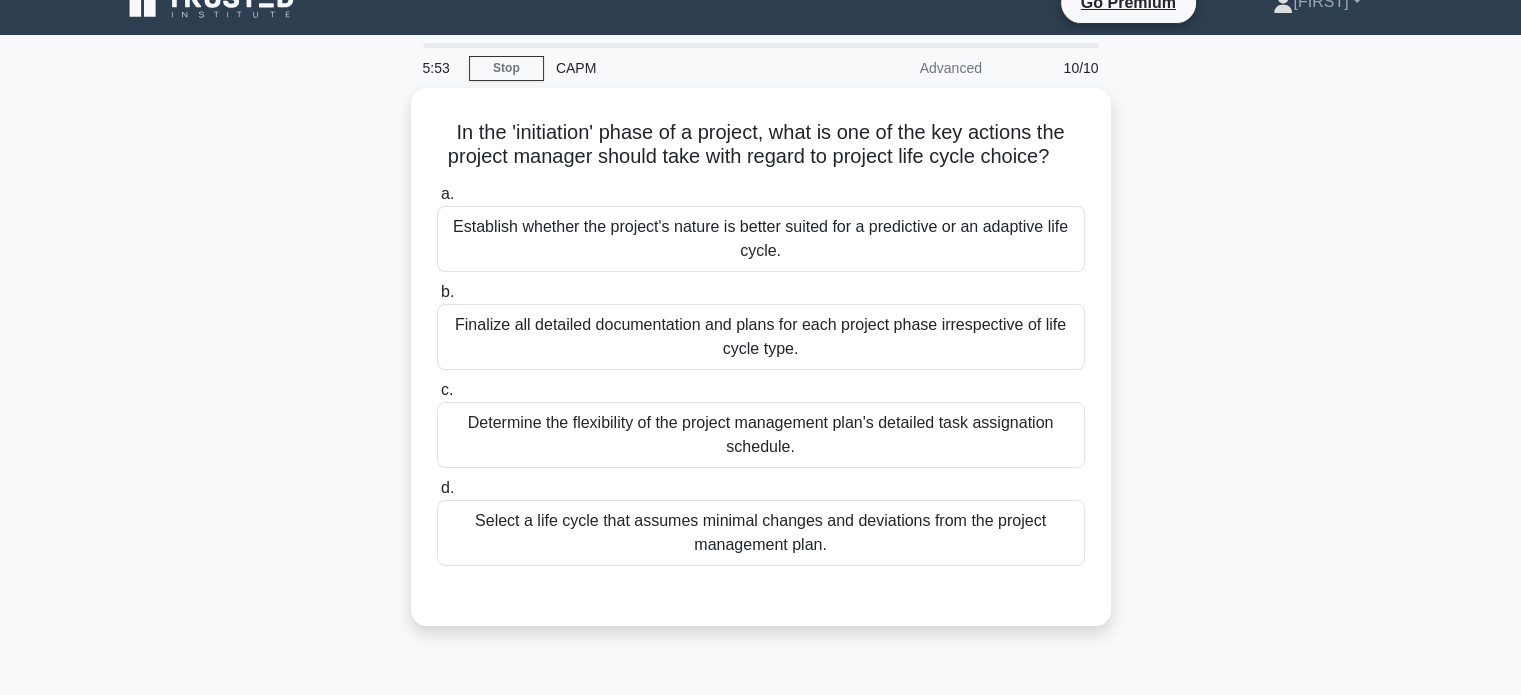scroll, scrollTop: 28, scrollLeft: 0, axis: vertical 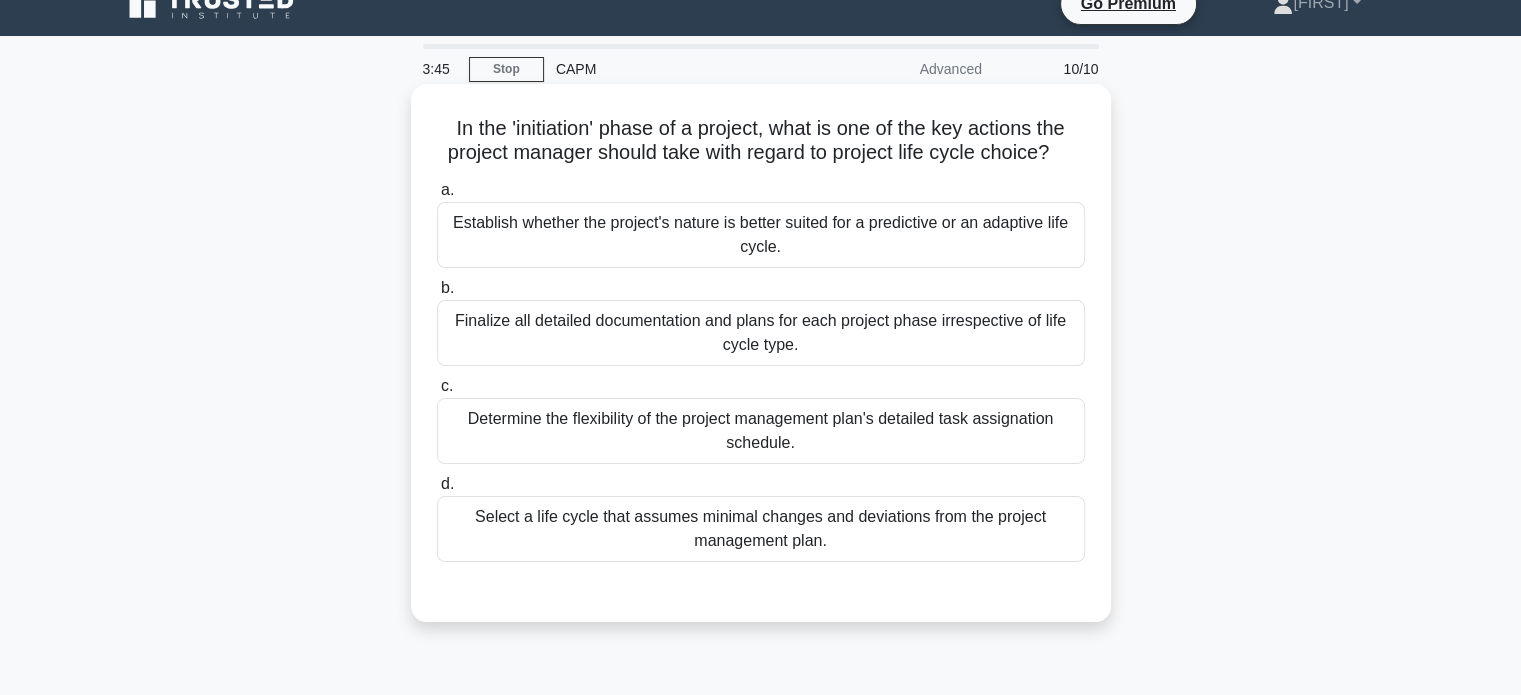 click on "Select a life cycle that assumes minimal changes and deviations from the project management plan." at bounding box center (761, 529) 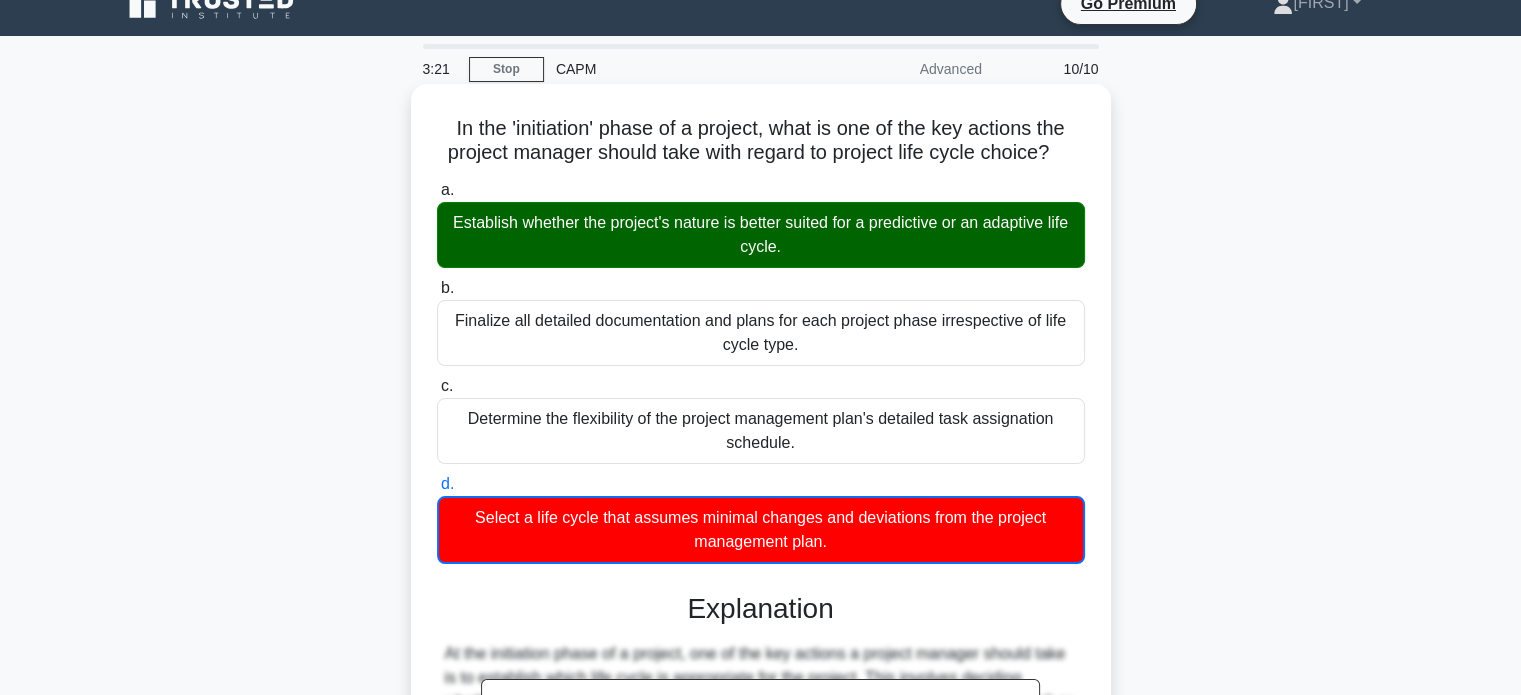 drag, startPoint x: 1064, startPoint y: 154, endPoint x: 433, endPoint y: 127, distance: 631.5774 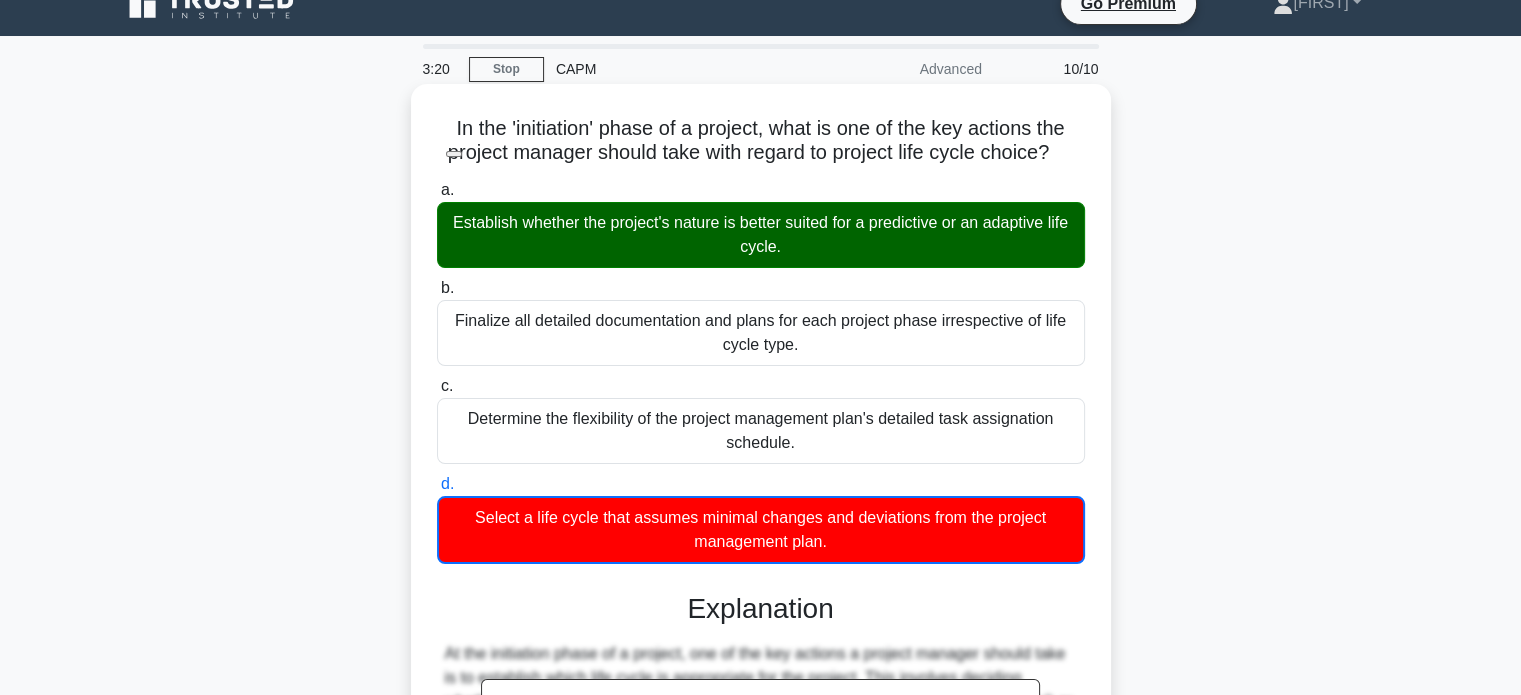 copy on "In the 'initiation' phase of a project, what is one of the key actions the project manager should take with regard to project life cycle choice?" 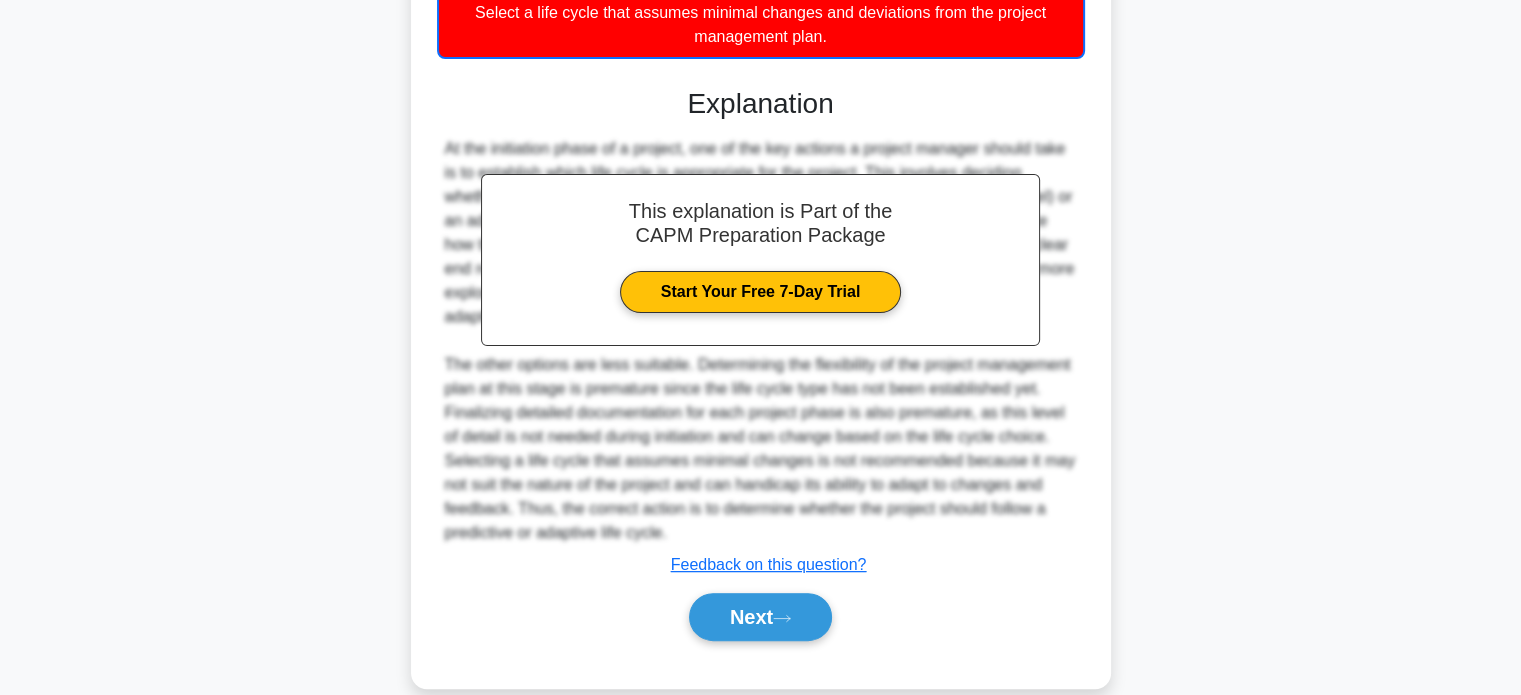 scroll, scrollTop: 562, scrollLeft: 0, axis: vertical 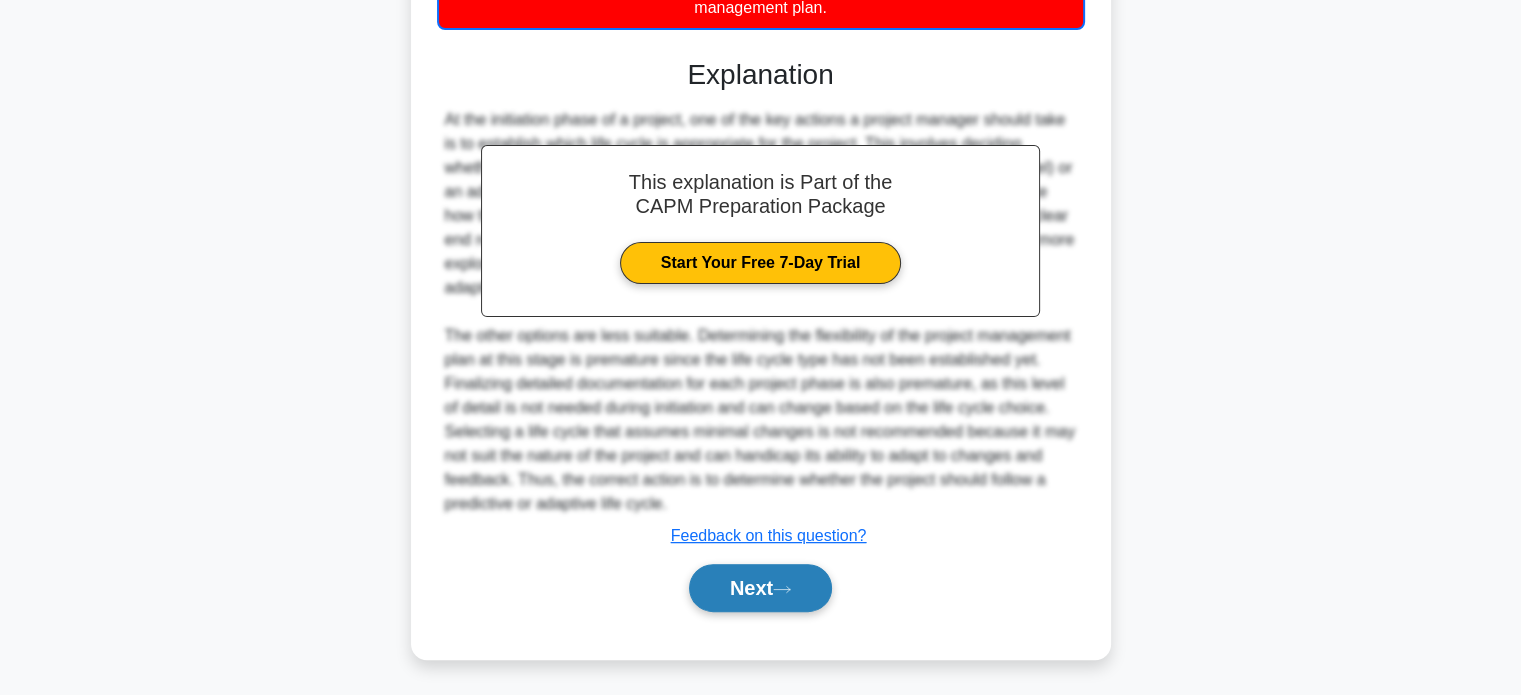 click on "Next" at bounding box center [760, 588] 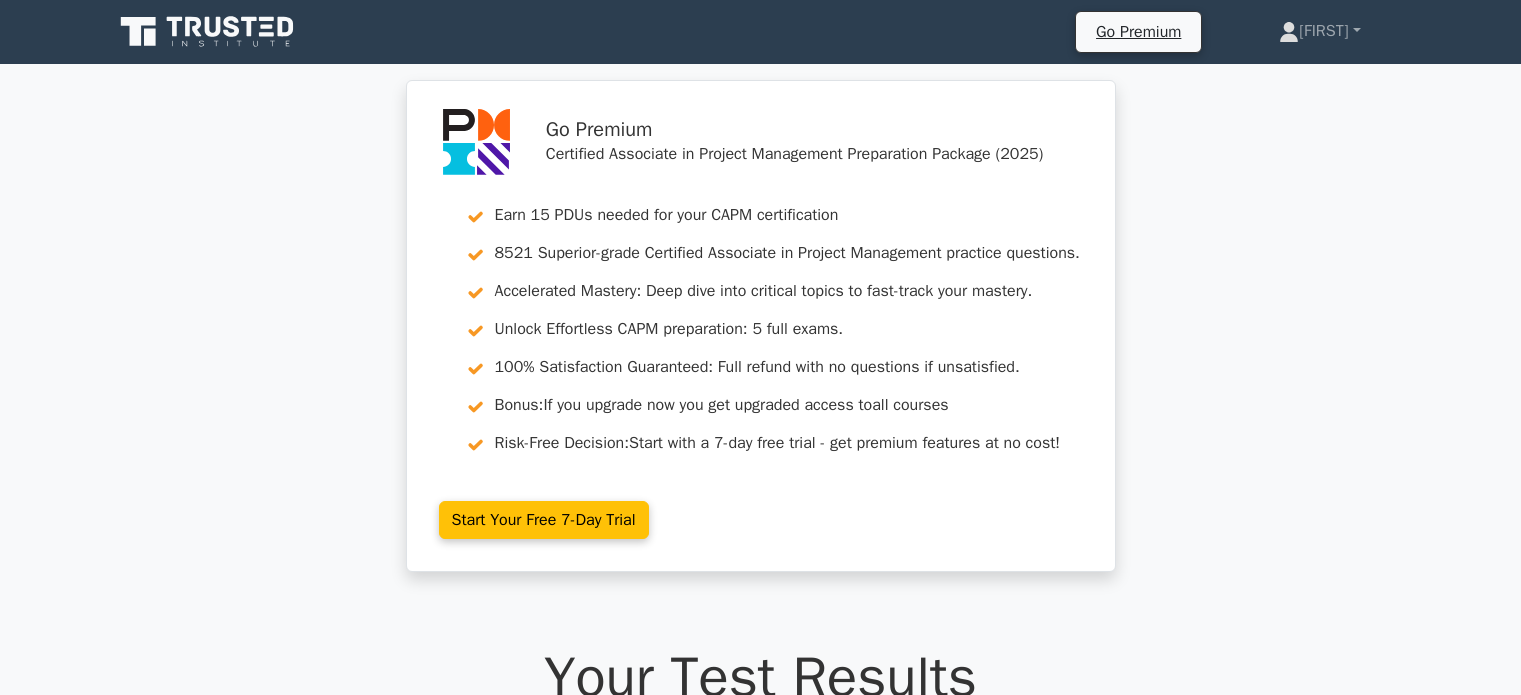 scroll, scrollTop: 0, scrollLeft: 0, axis: both 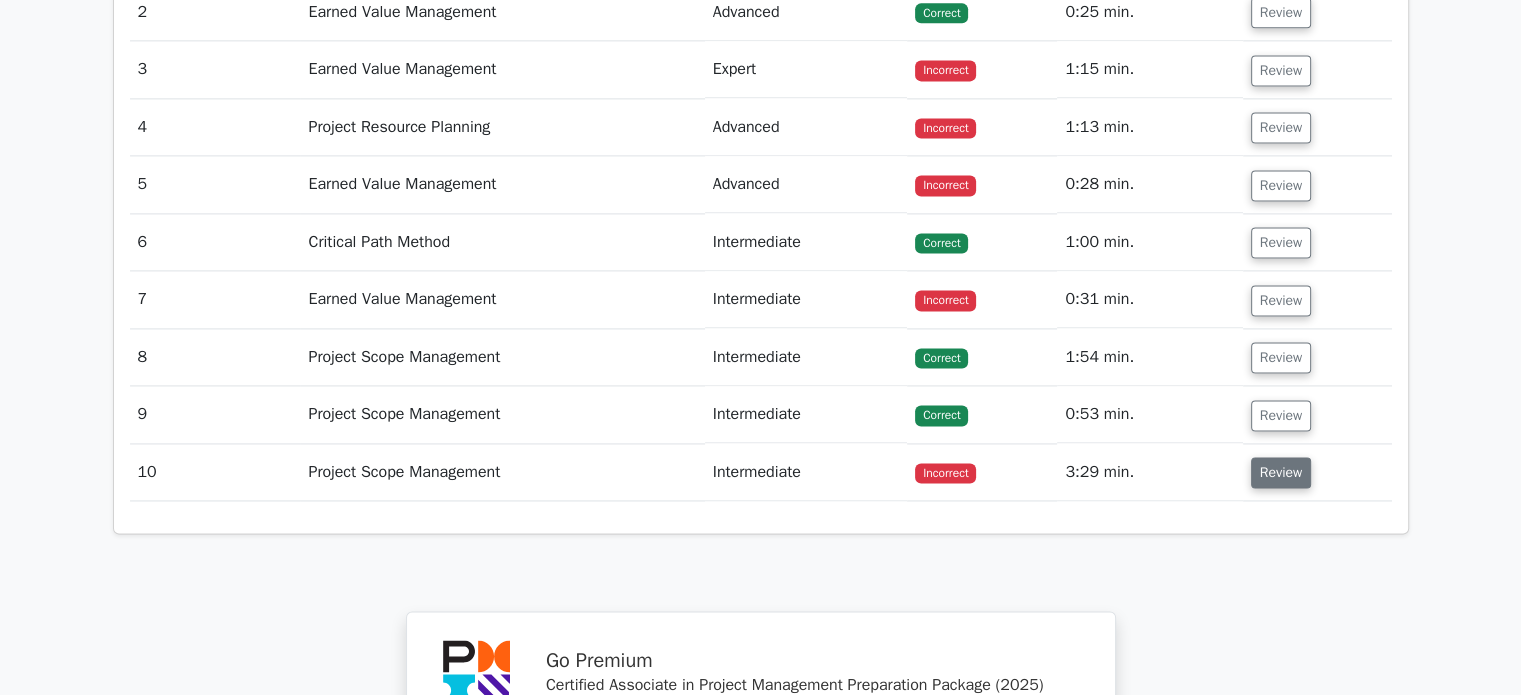 click on "Review" at bounding box center [1281, 472] 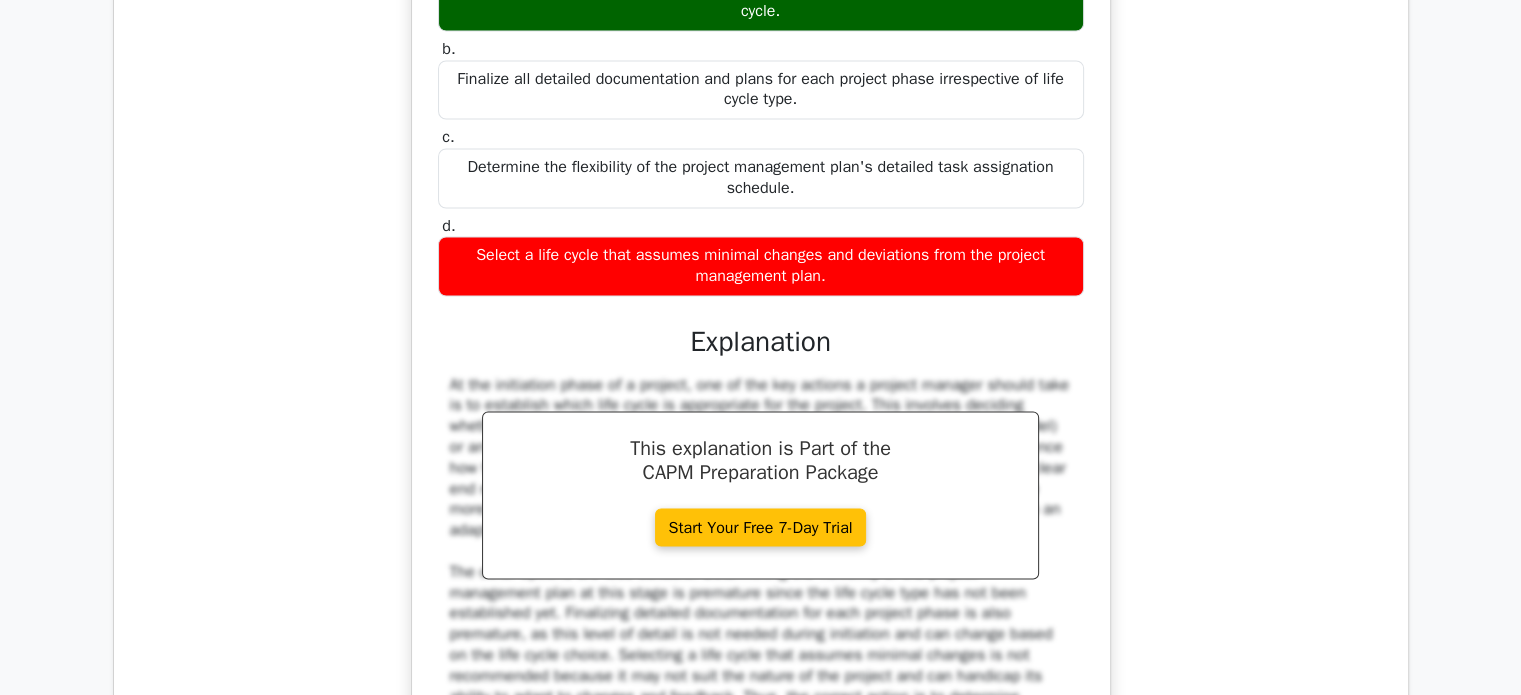 scroll, scrollTop: 3467, scrollLeft: 0, axis: vertical 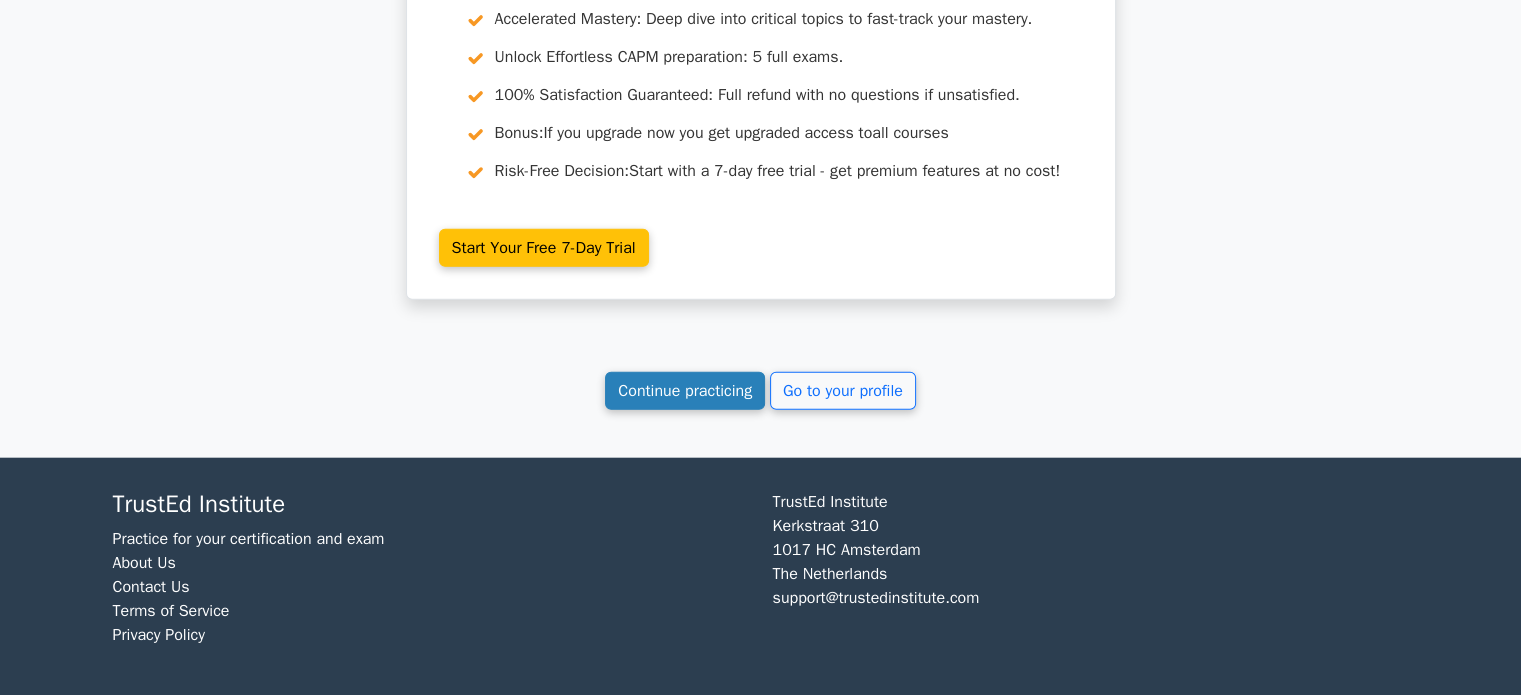 click on "Continue practicing" at bounding box center (685, 391) 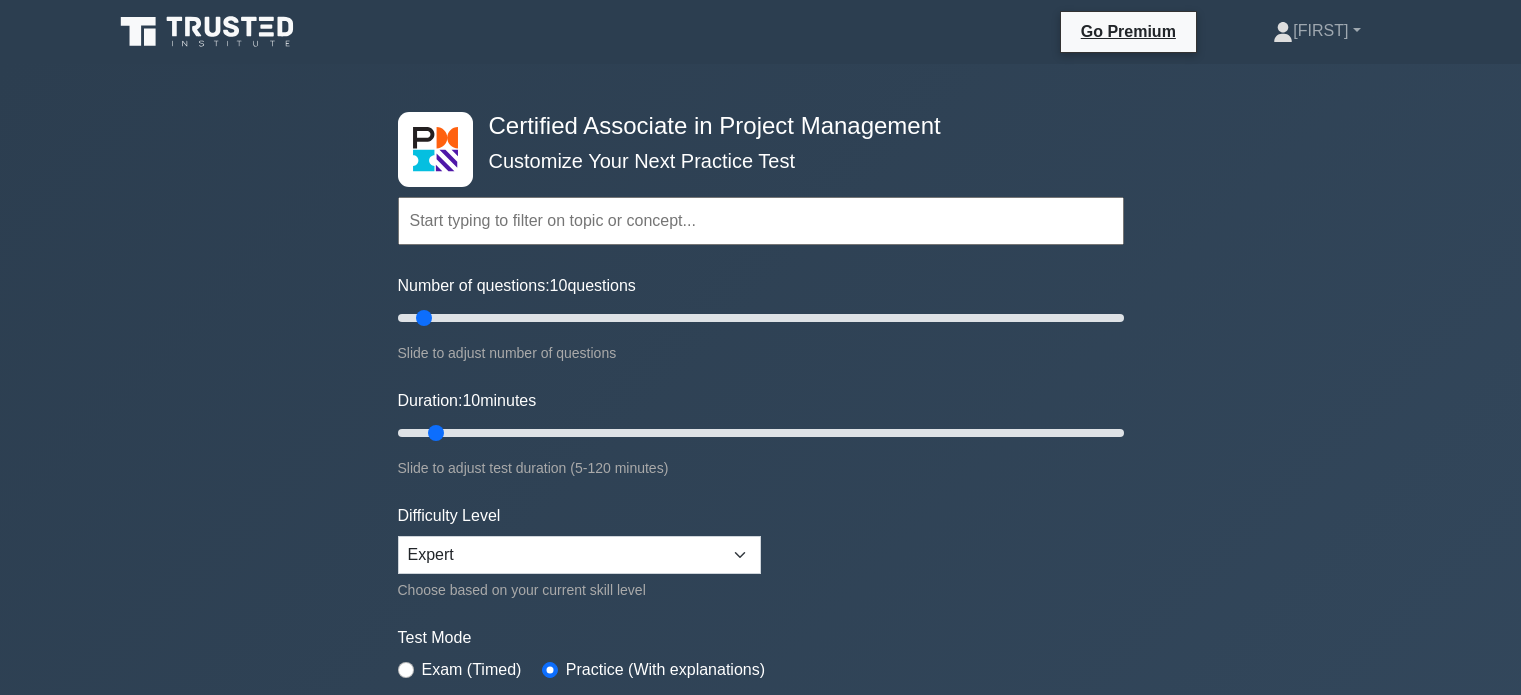 scroll, scrollTop: 0, scrollLeft: 0, axis: both 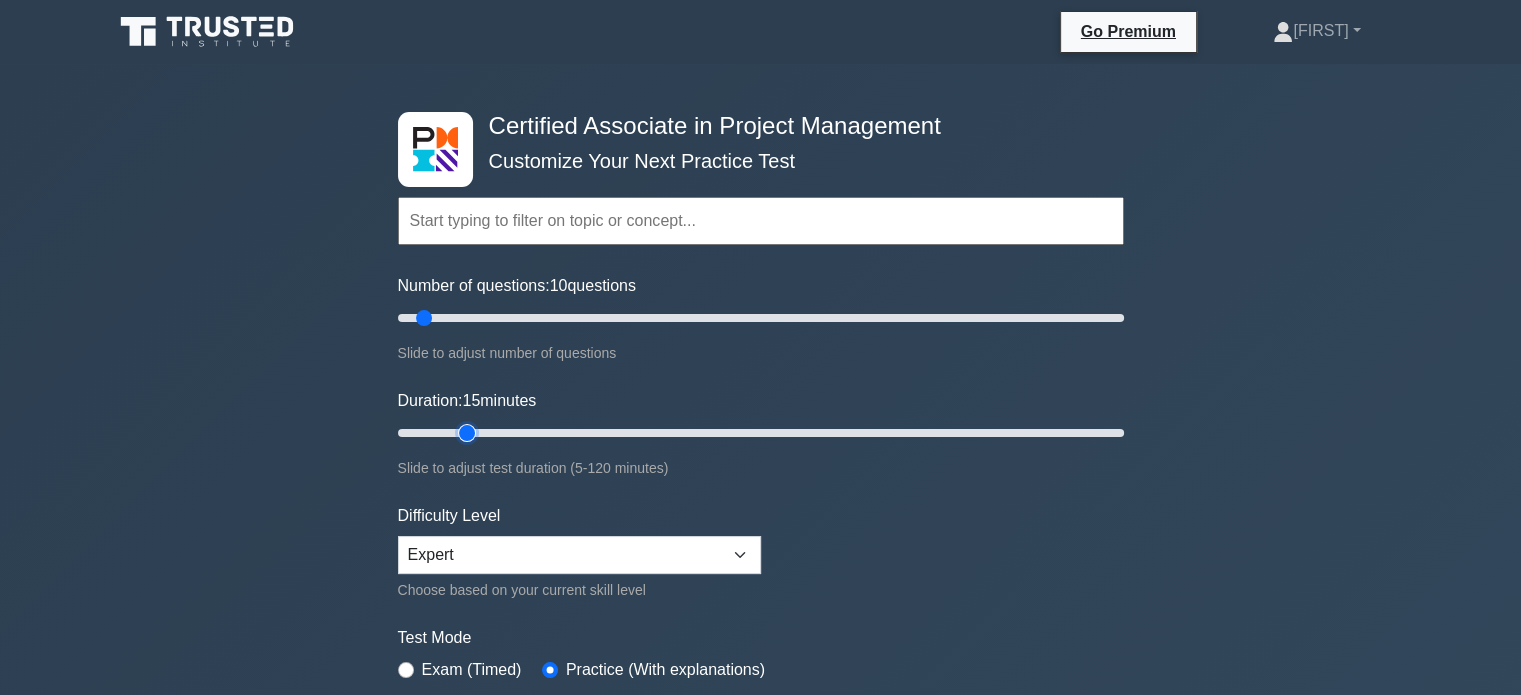 click on "Duration:  15  minutes" at bounding box center [761, 433] 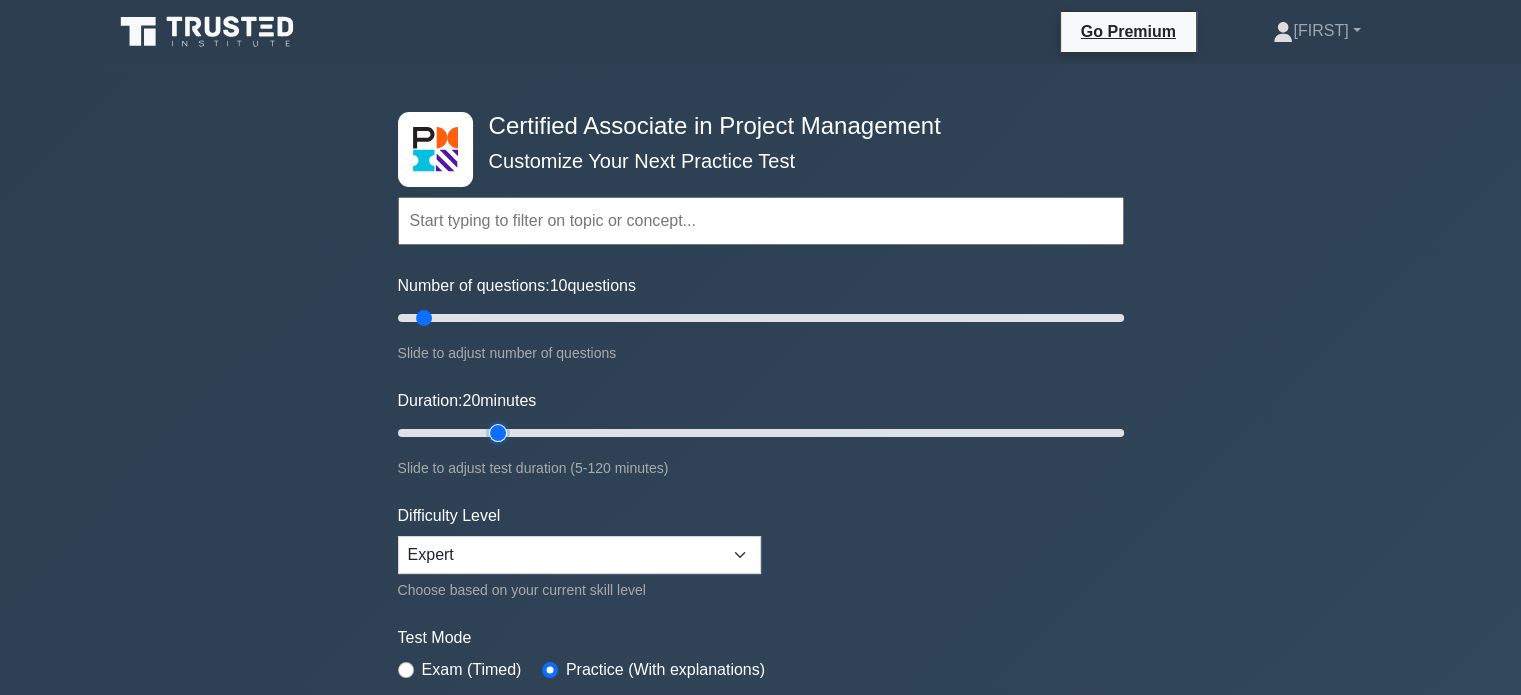 type on "20" 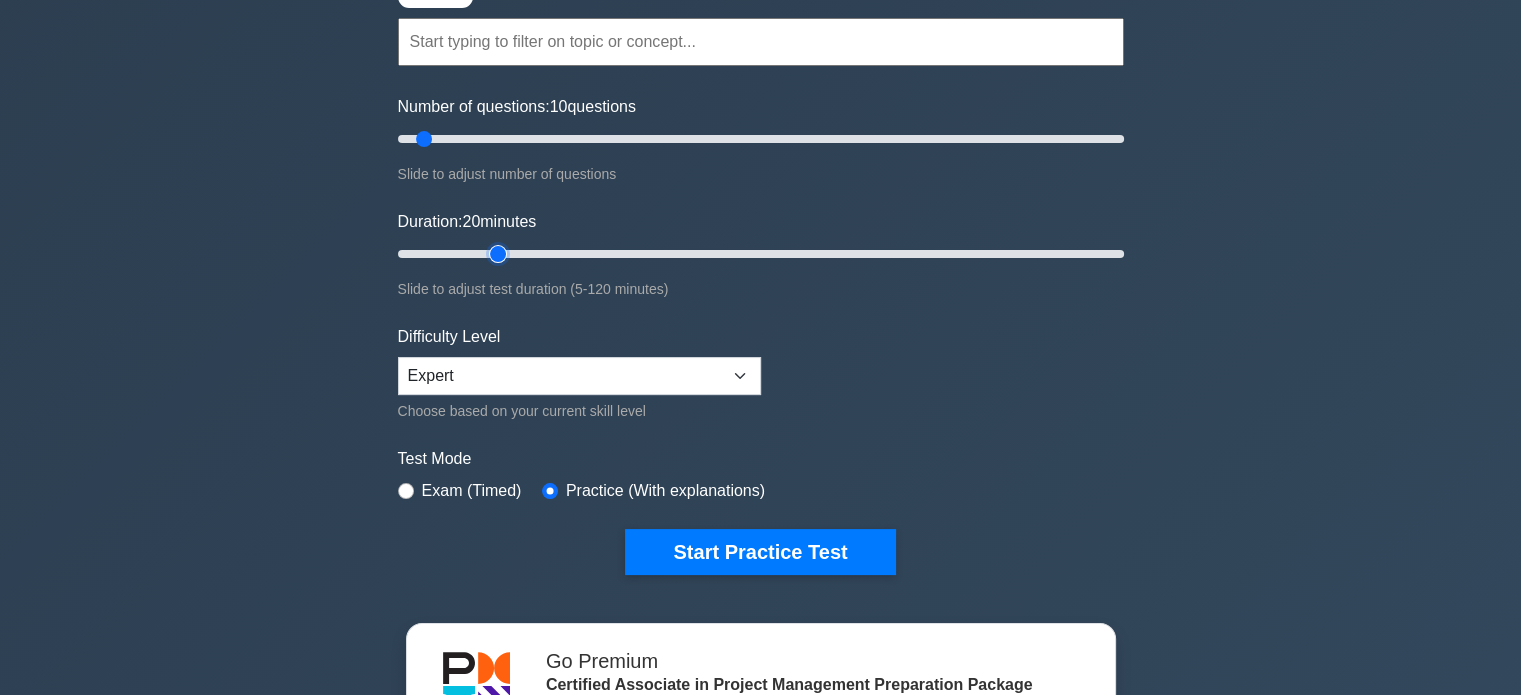 scroll, scrollTop: 180, scrollLeft: 0, axis: vertical 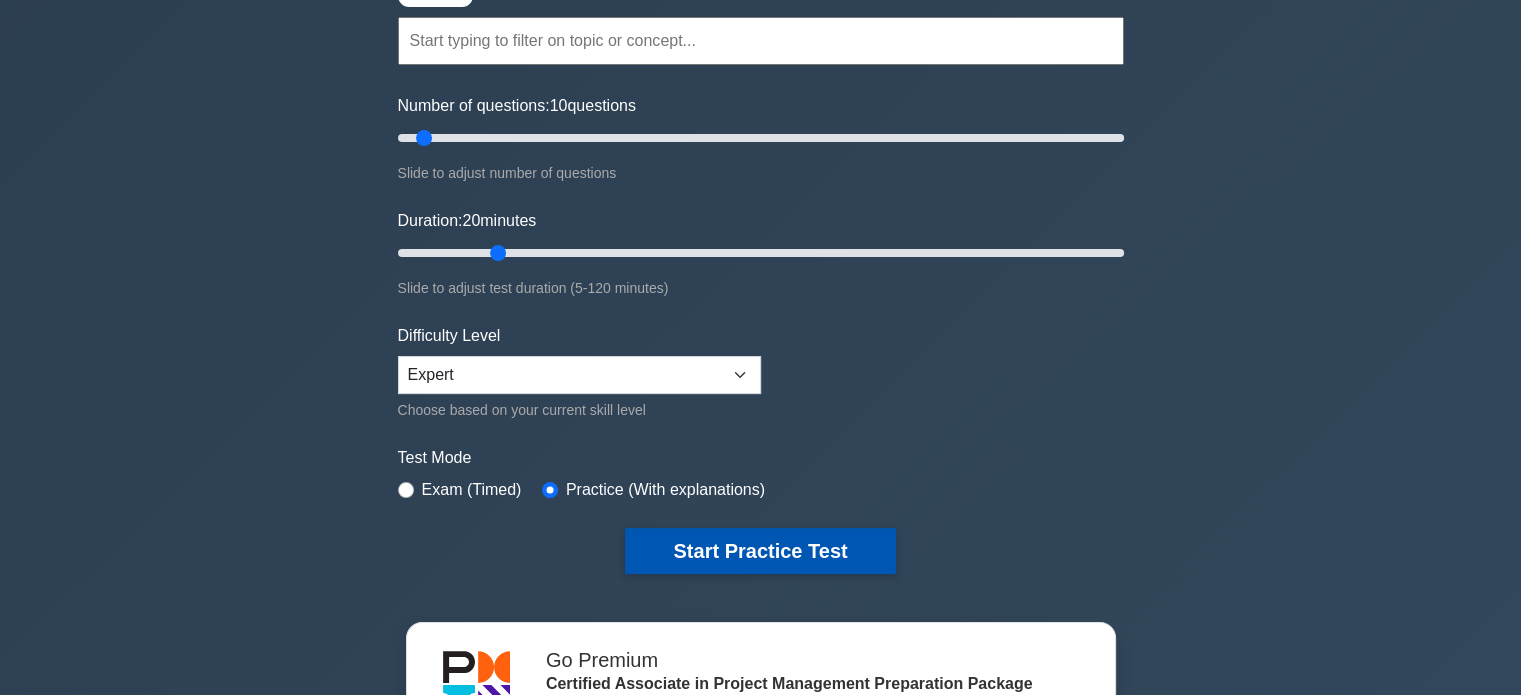 click on "Start Practice Test" at bounding box center (760, 551) 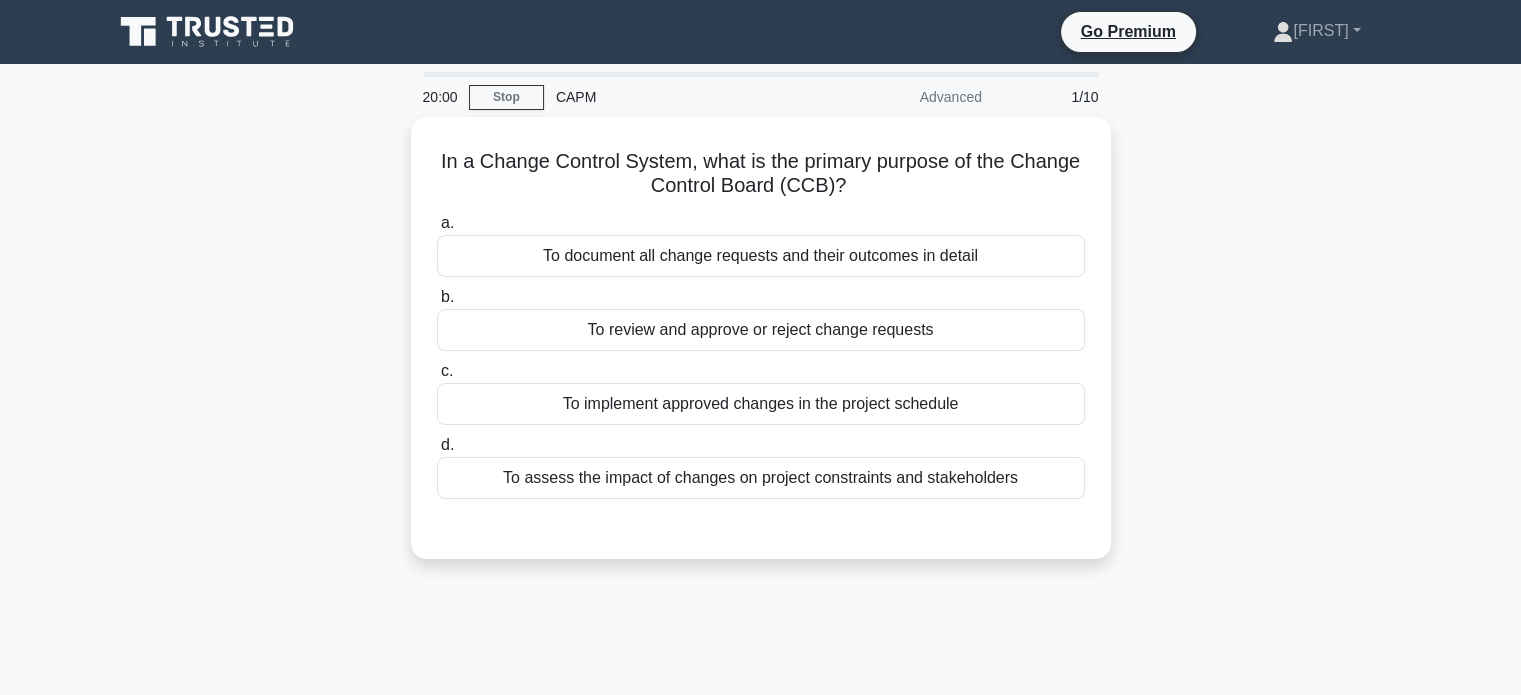 scroll, scrollTop: 0, scrollLeft: 0, axis: both 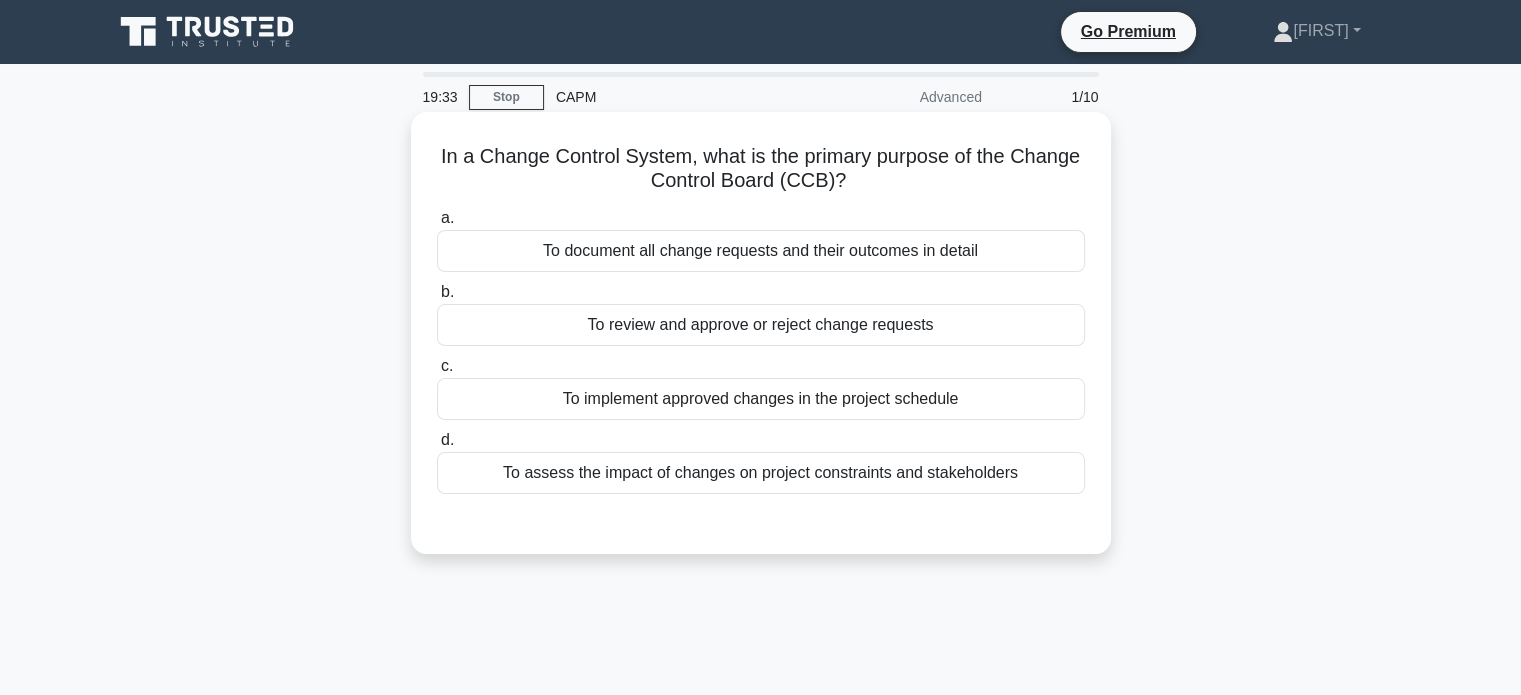 click on "To review and approve or reject change requests" at bounding box center [761, 325] 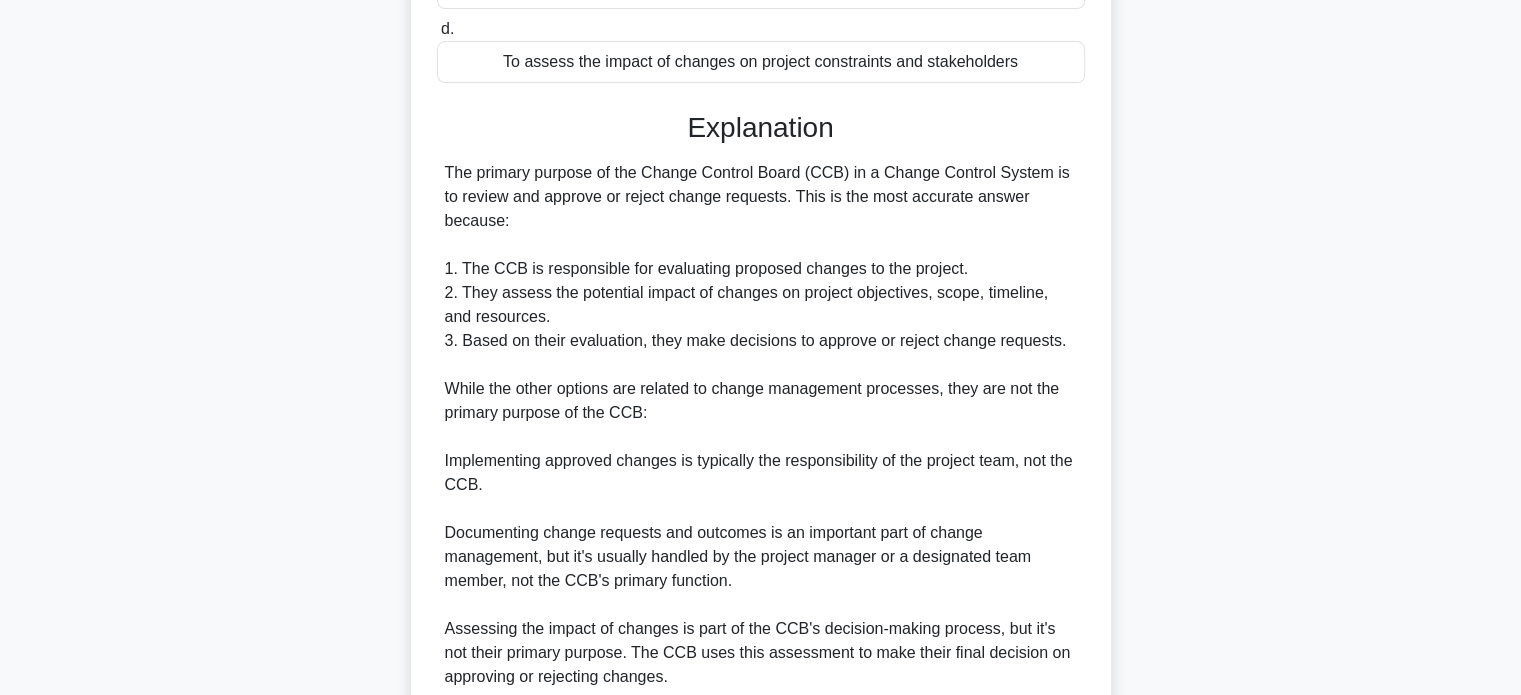 scroll, scrollTop: 632, scrollLeft: 0, axis: vertical 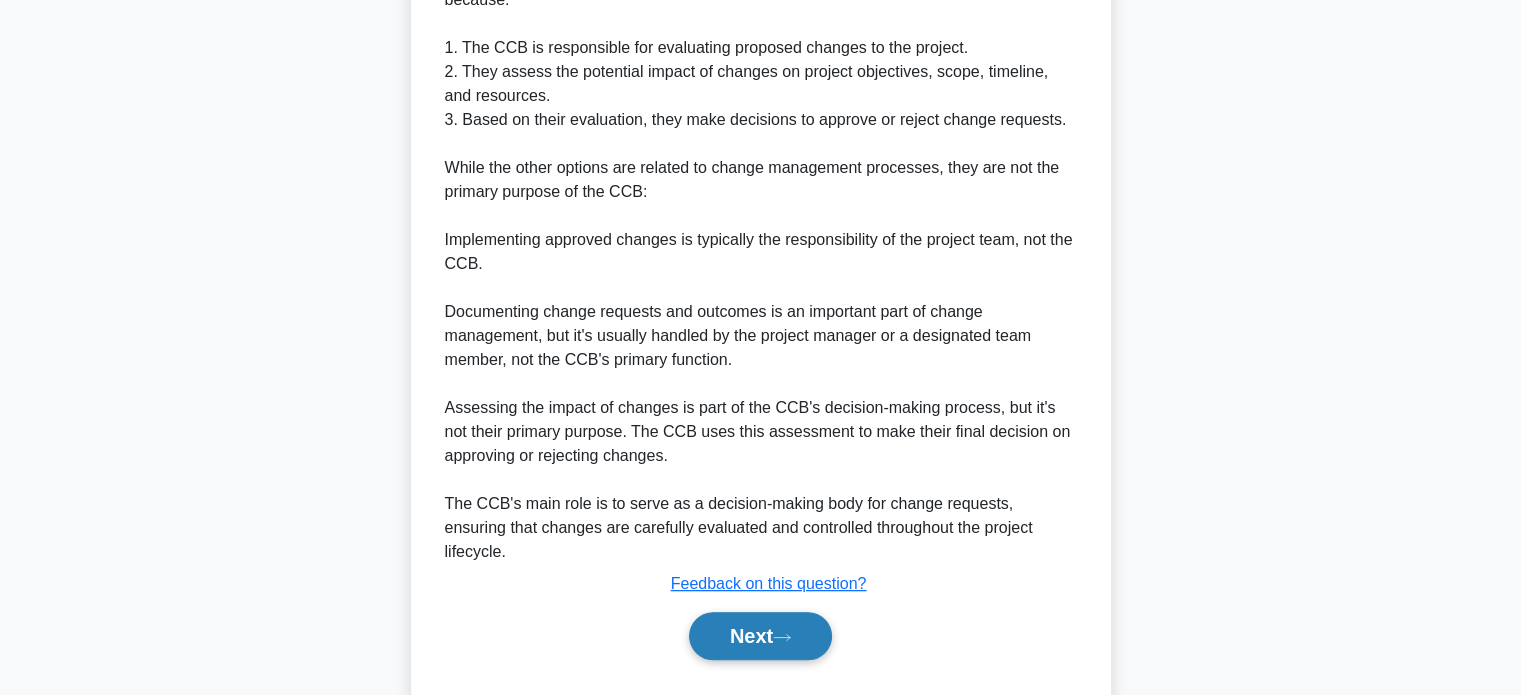 click on "Next" at bounding box center [760, 636] 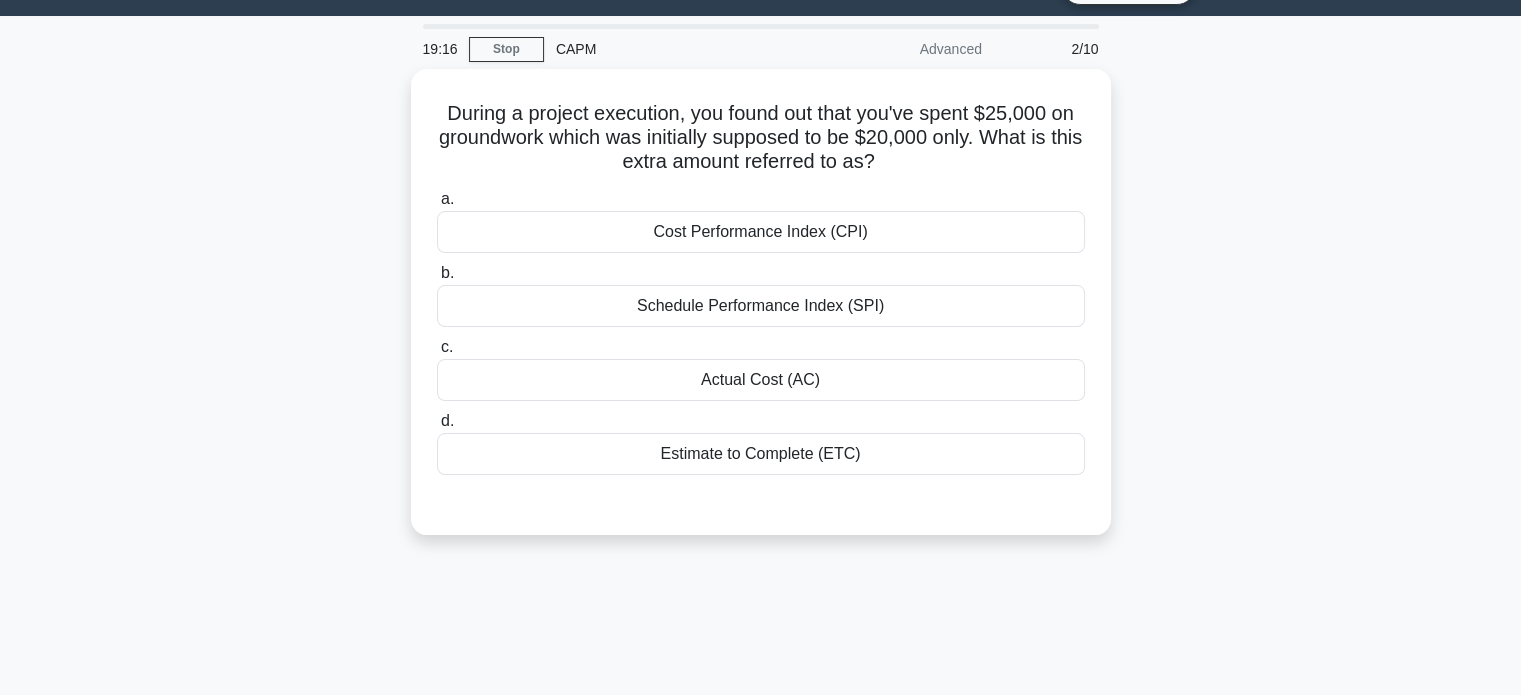 scroll, scrollTop: 46, scrollLeft: 0, axis: vertical 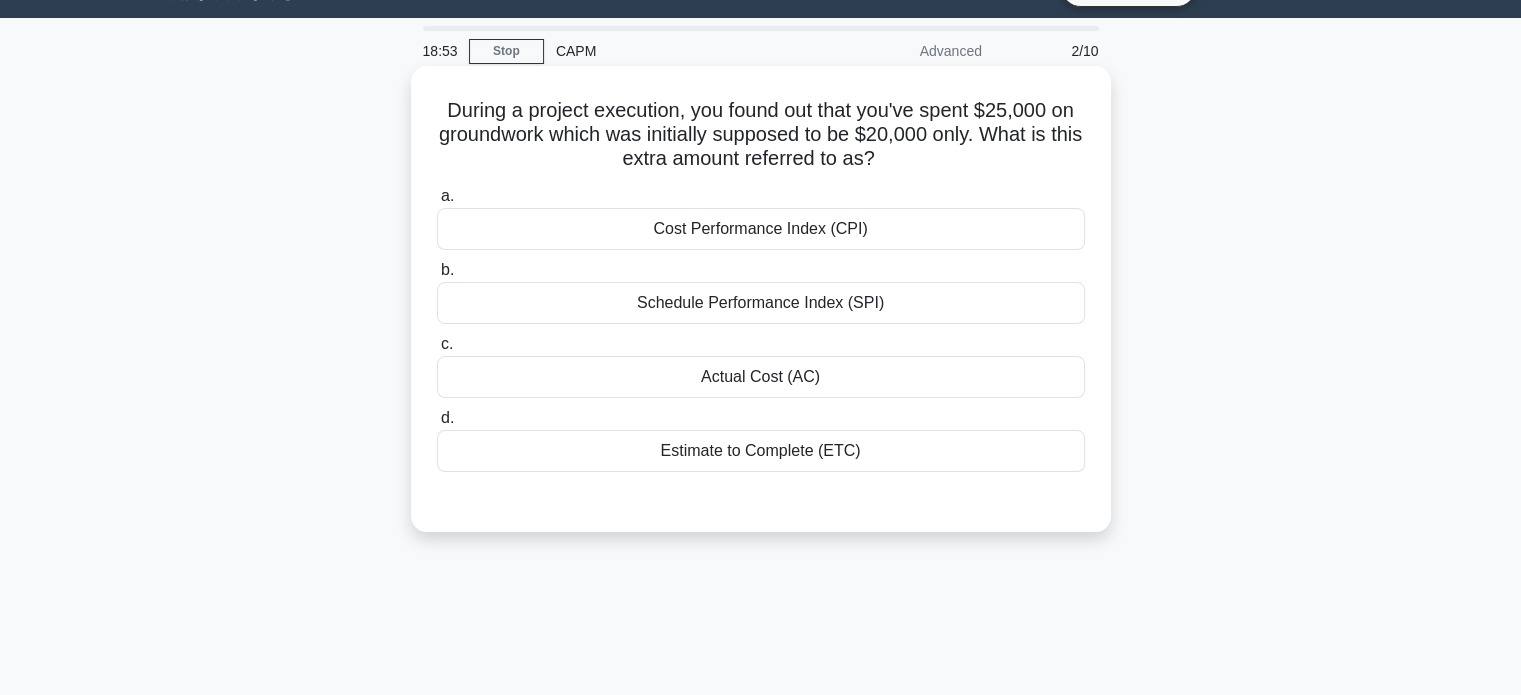click on "Actual Cost (AC)" at bounding box center (761, 377) 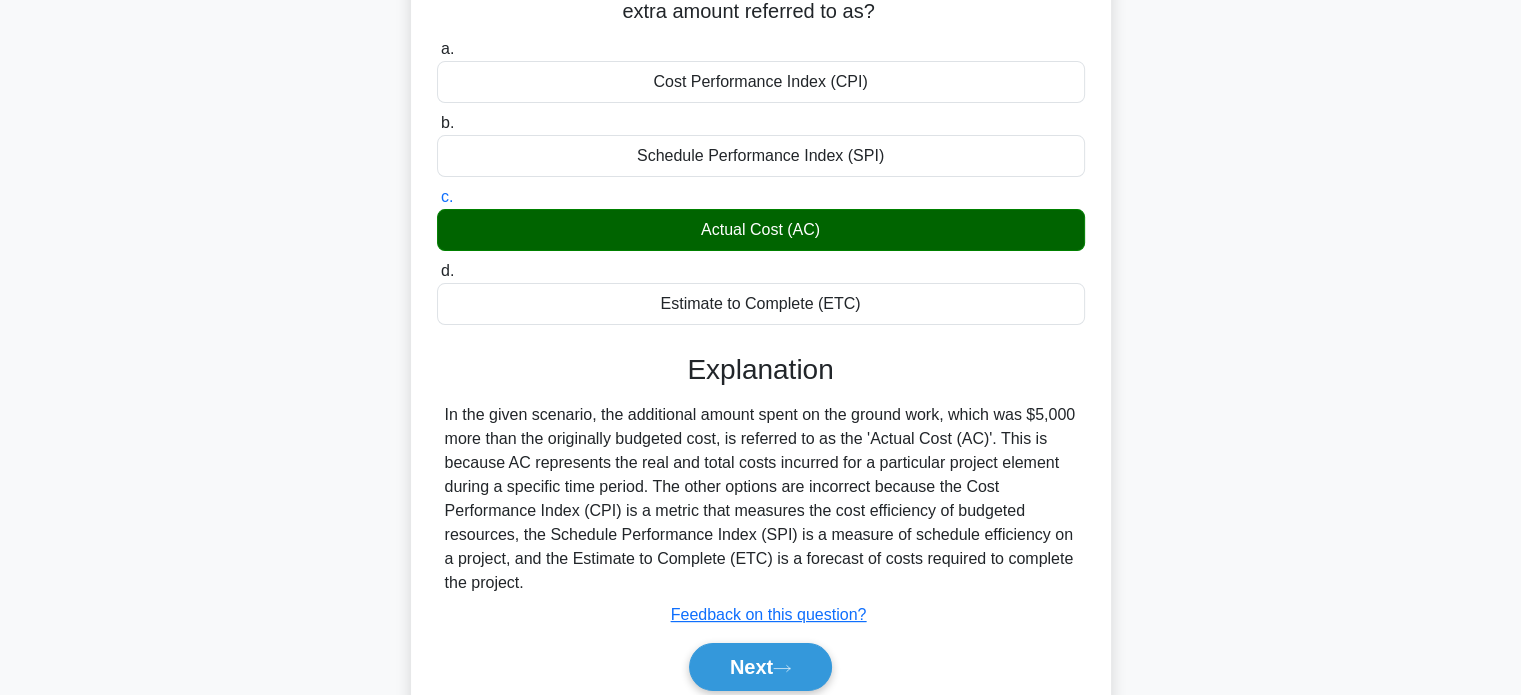 scroll, scrollTop: 214, scrollLeft: 0, axis: vertical 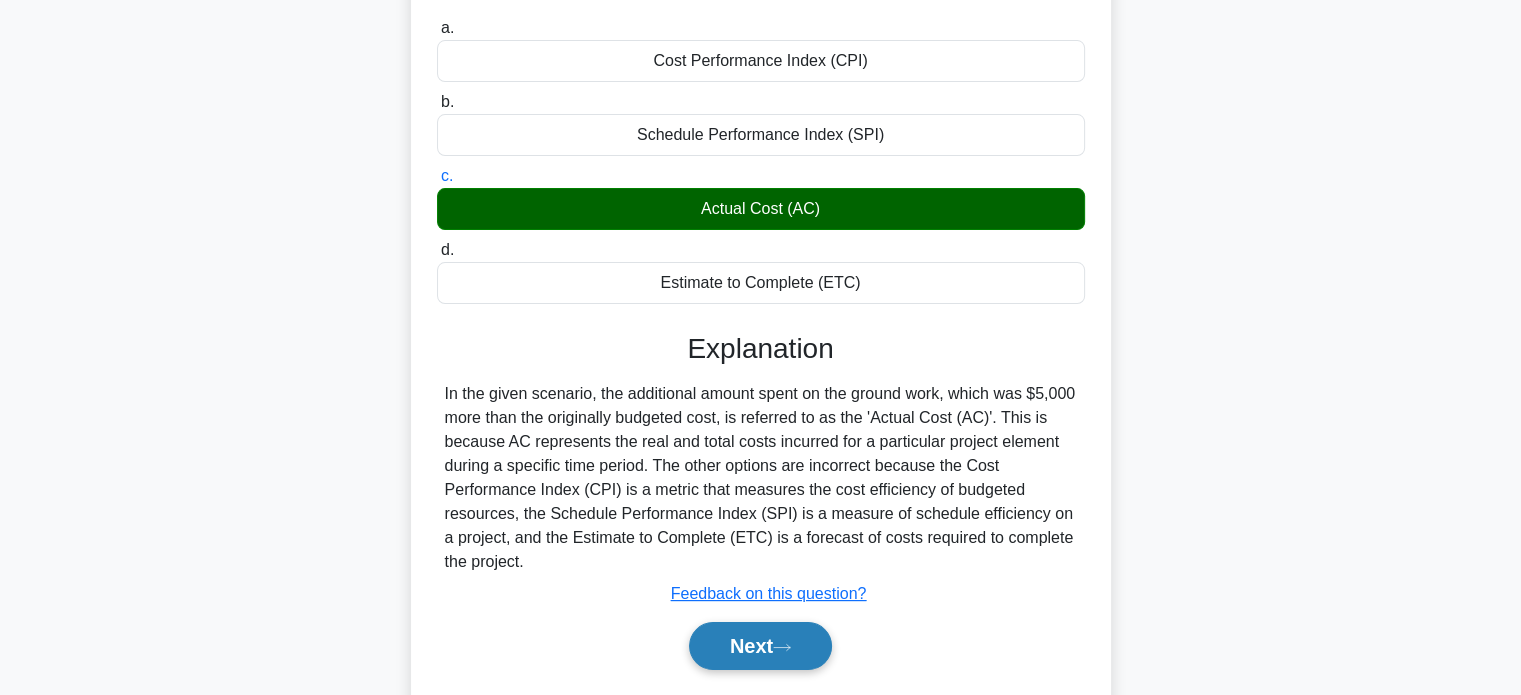 click on "Next" at bounding box center (760, 646) 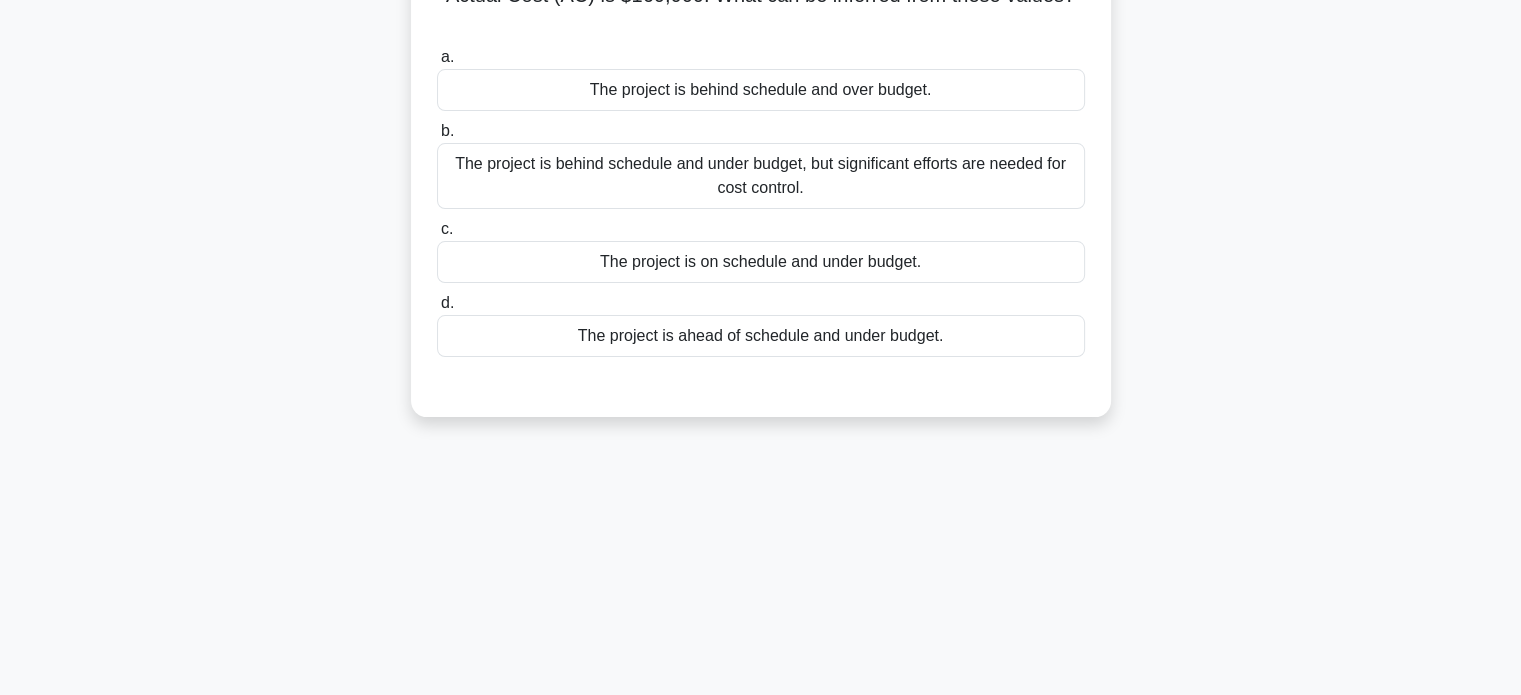 scroll, scrollTop: 0, scrollLeft: 0, axis: both 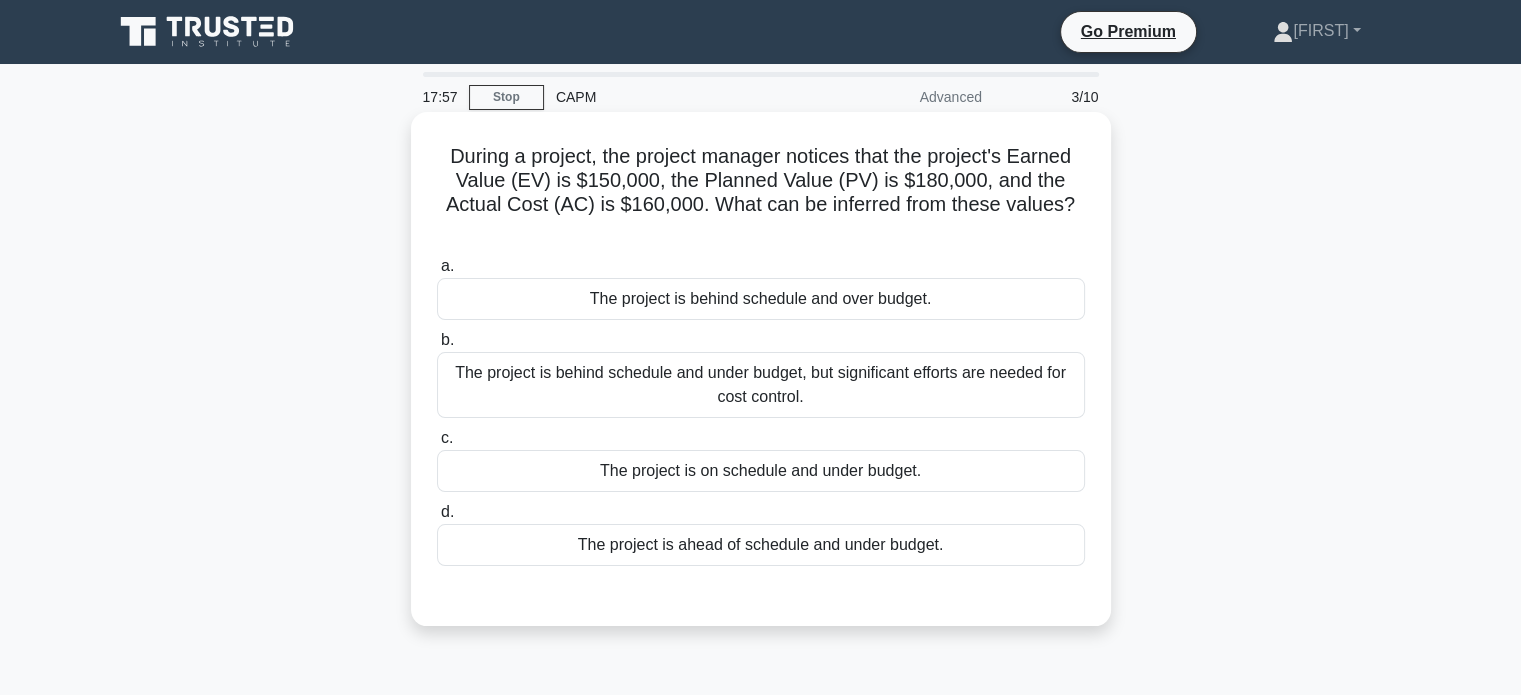 click on "The project is behind schedule and over budget." at bounding box center (761, 299) 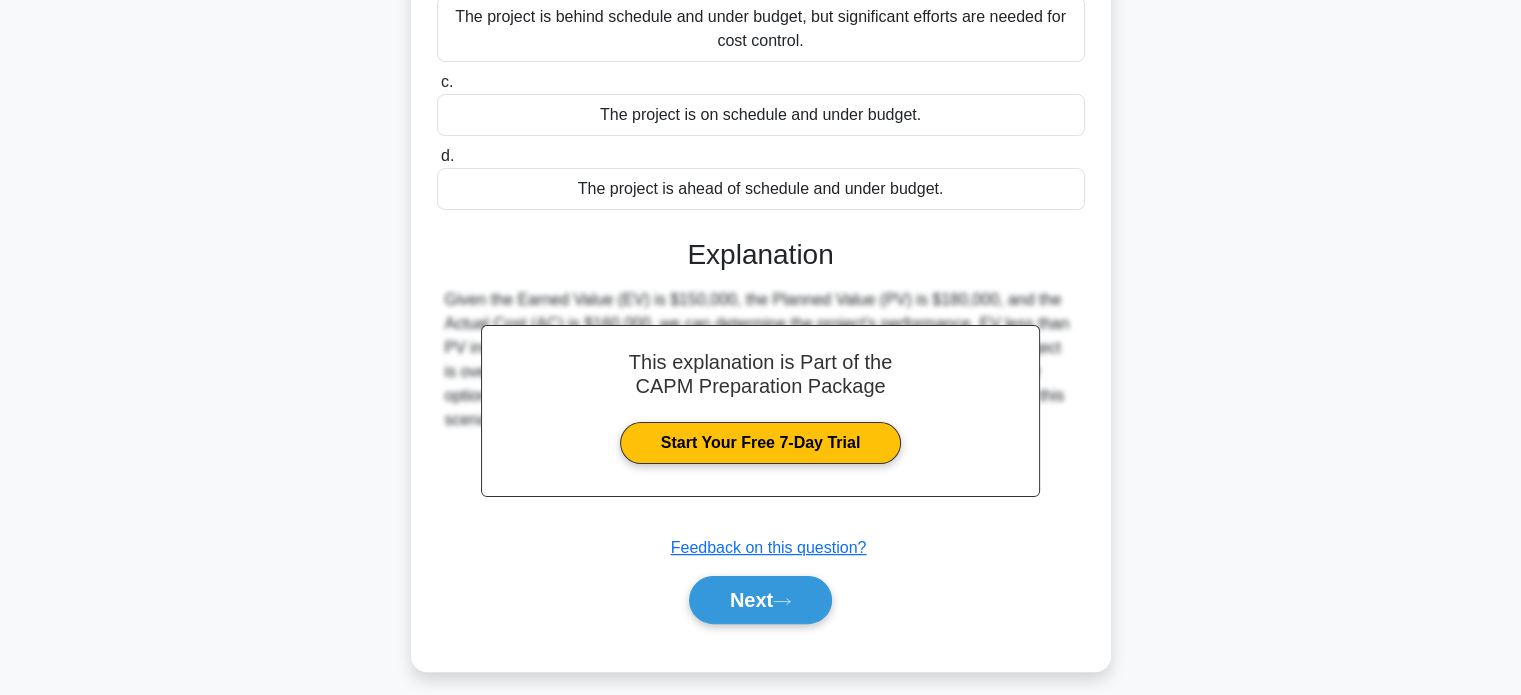 scroll, scrollTop: 360, scrollLeft: 0, axis: vertical 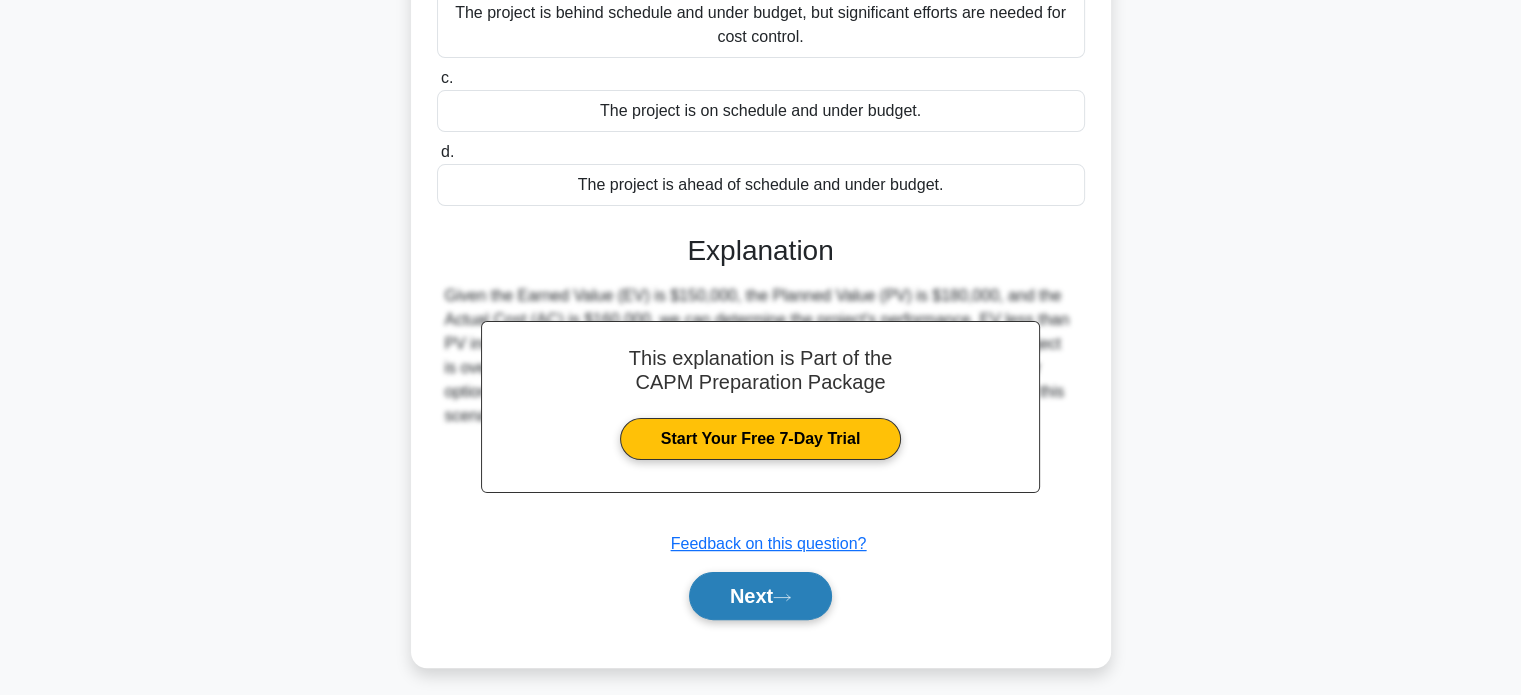click on "Next" at bounding box center [760, 596] 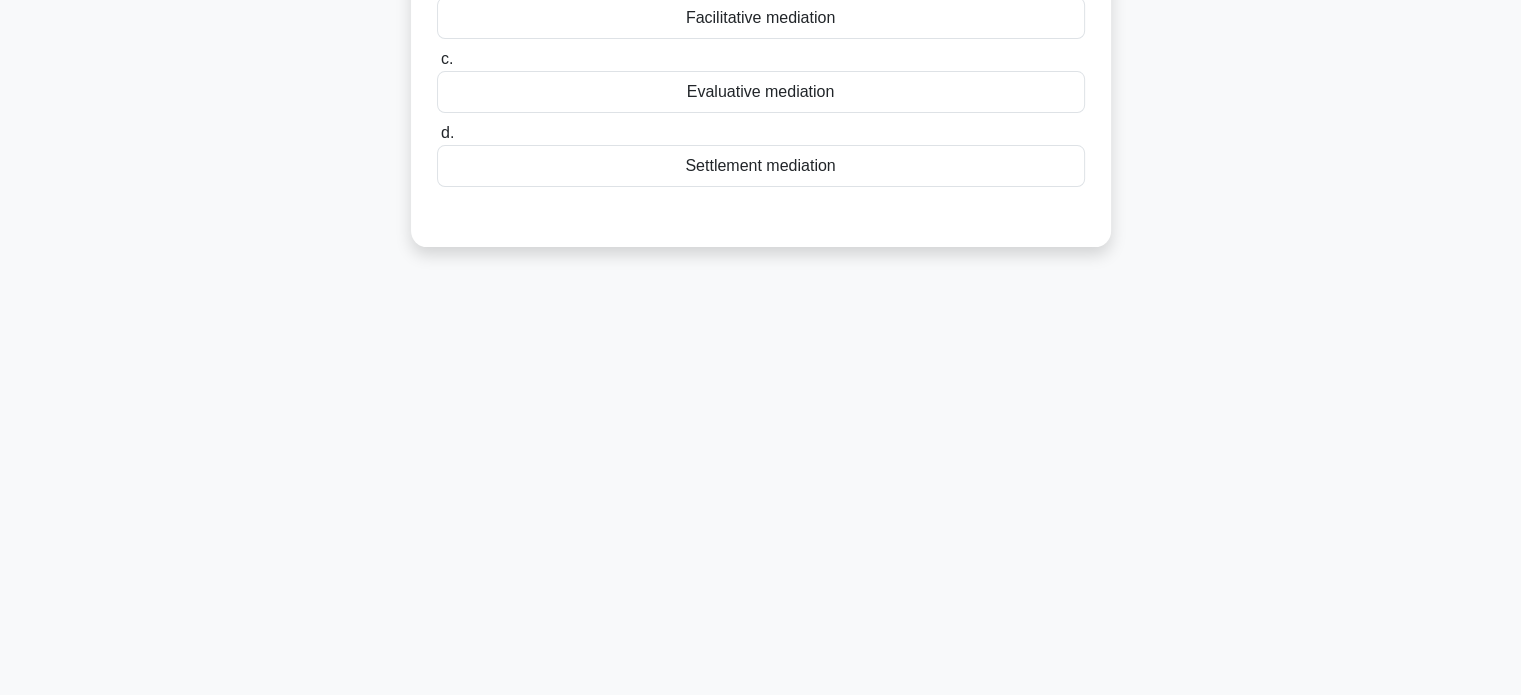 scroll, scrollTop: 0, scrollLeft: 0, axis: both 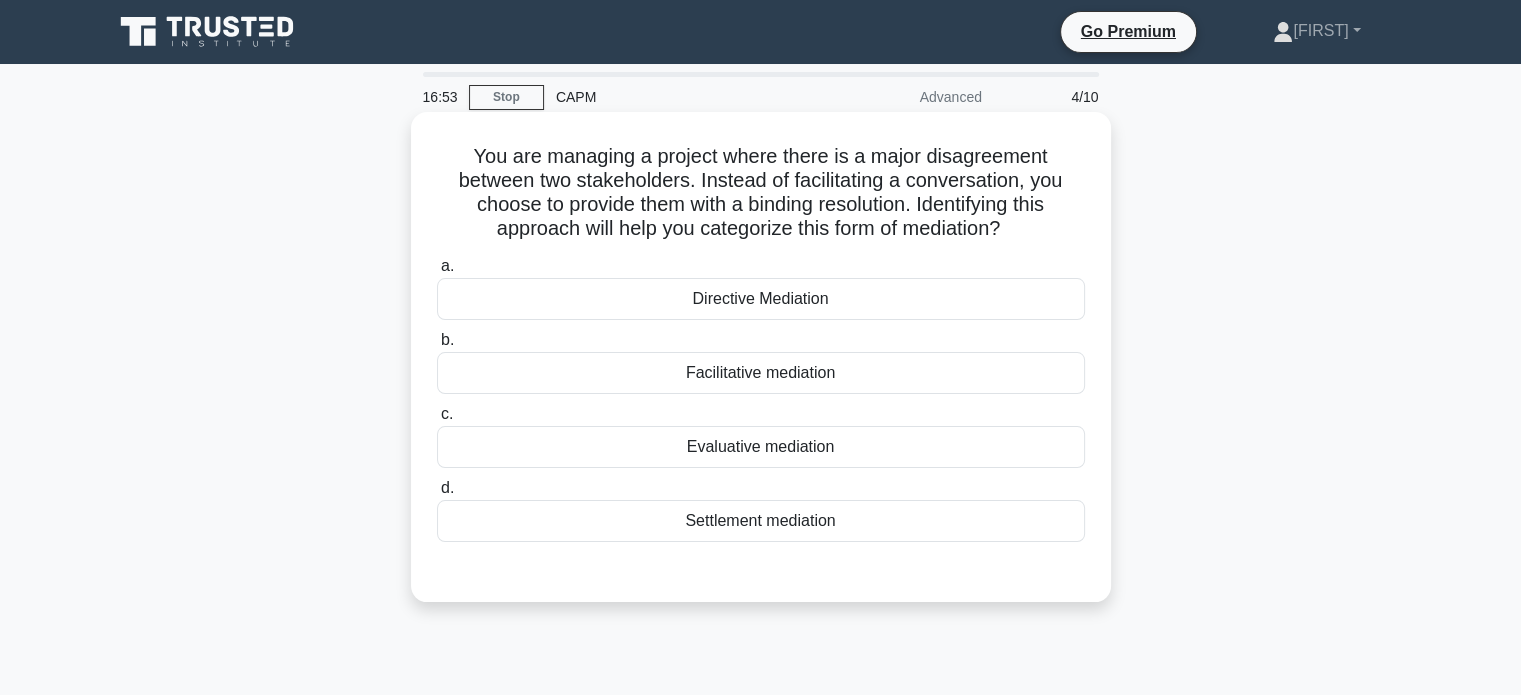 click on "Settlement mediation" at bounding box center [761, 521] 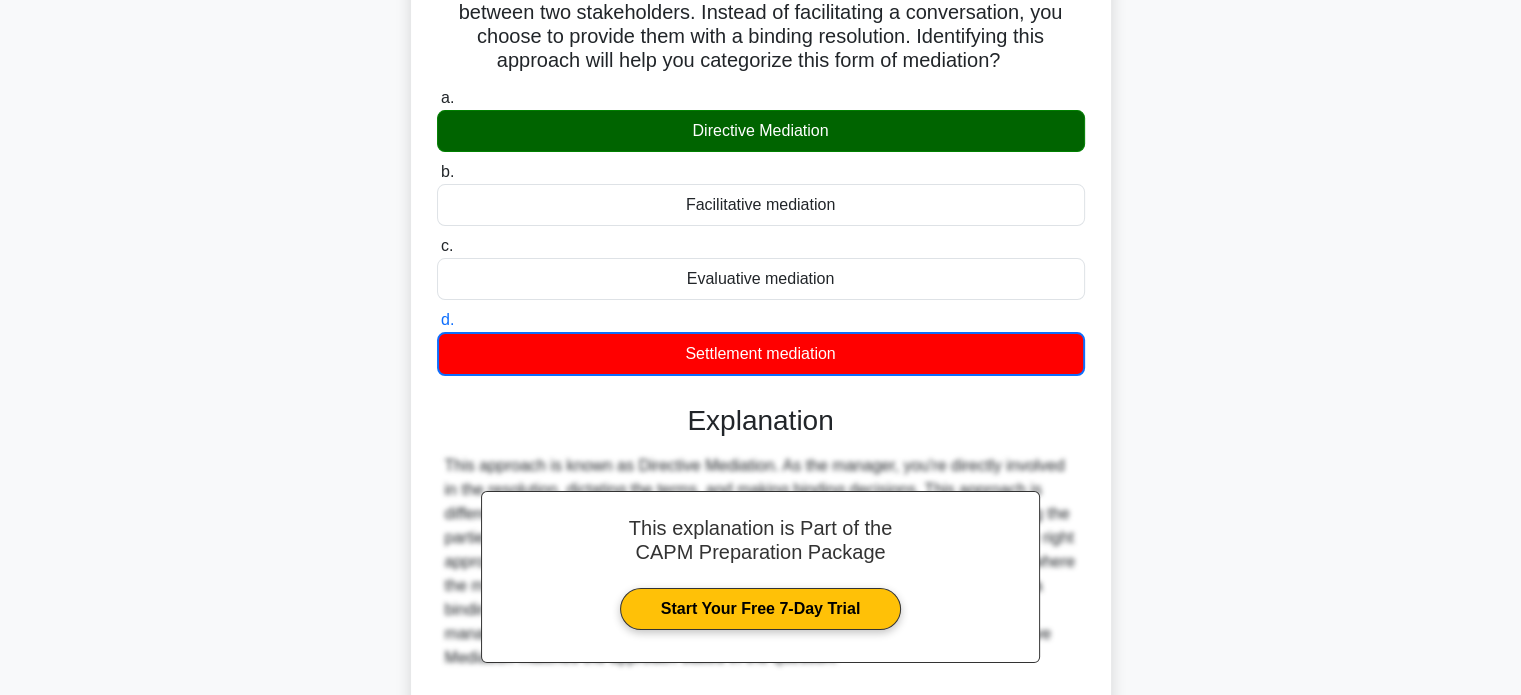 scroll, scrollTop: 385, scrollLeft: 0, axis: vertical 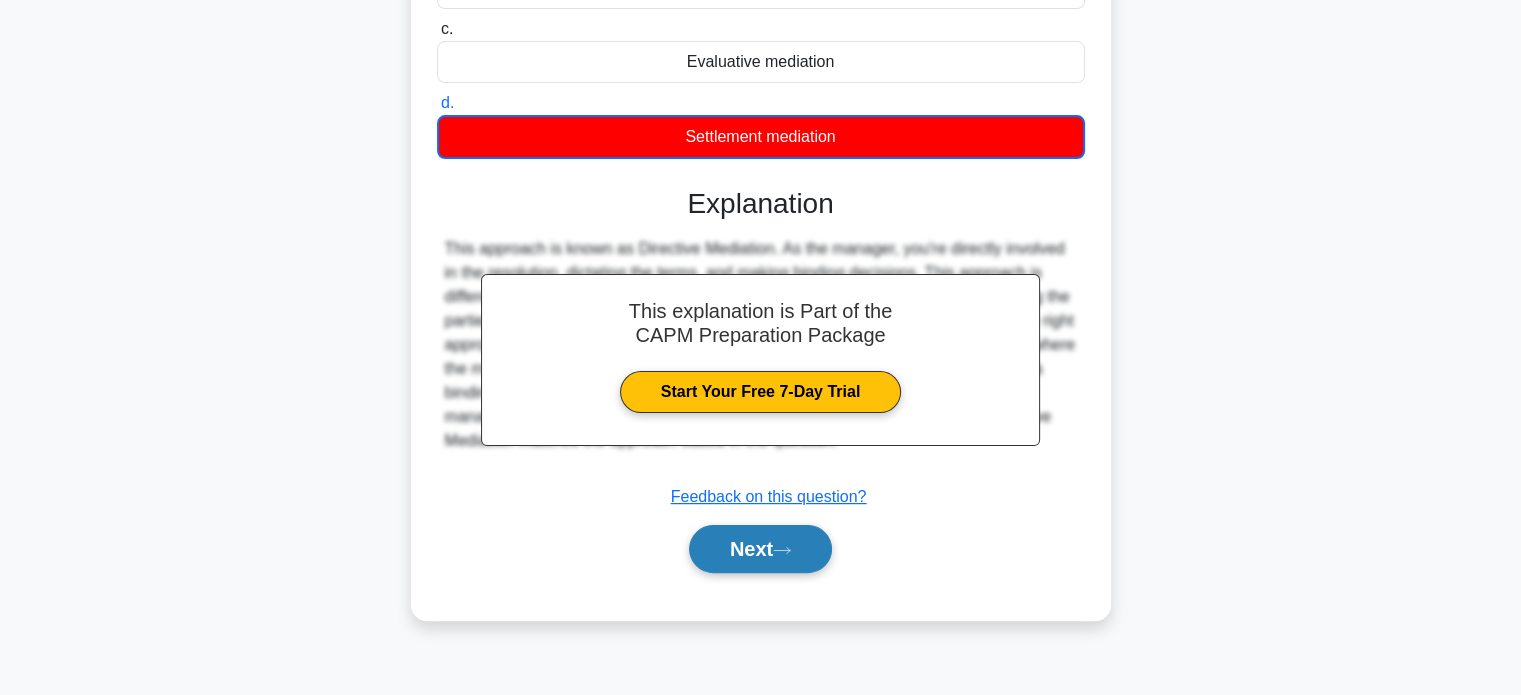 click on "Next" at bounding box center (760, 549) 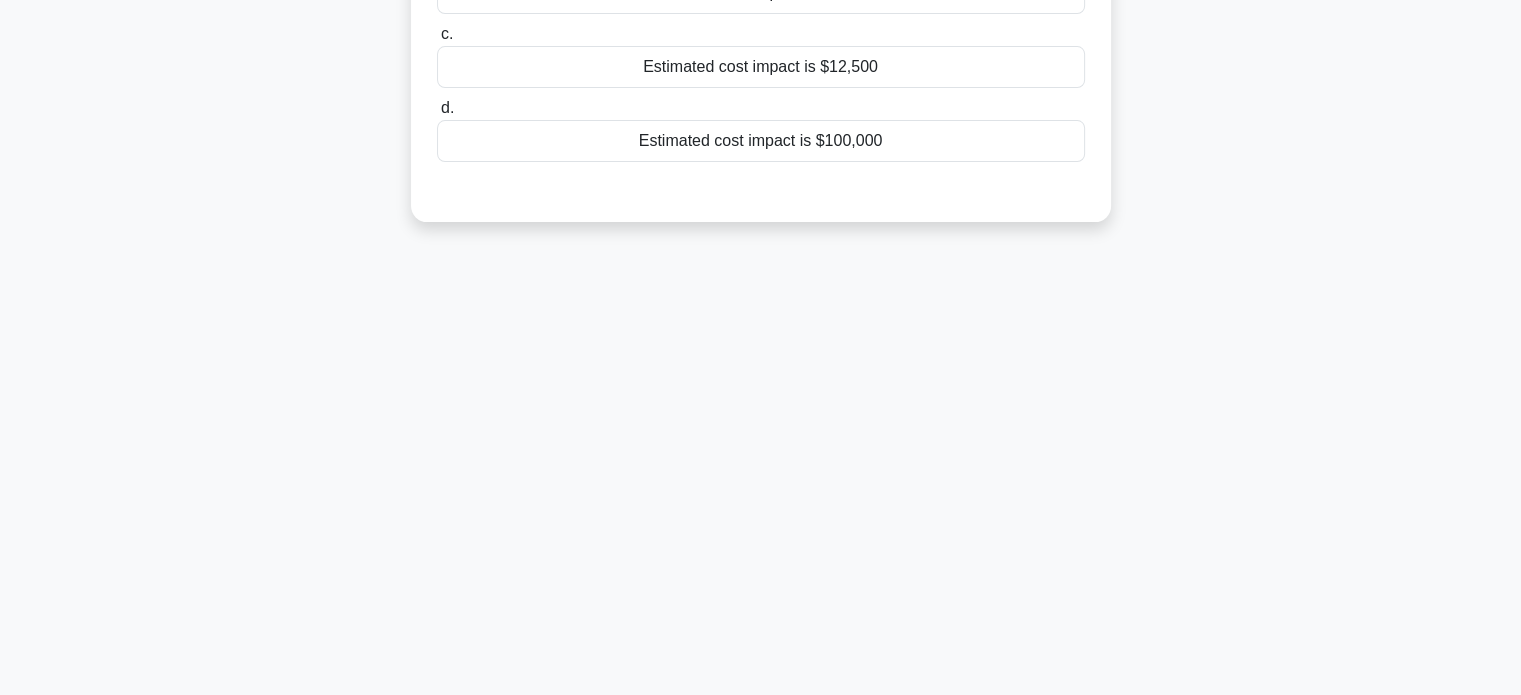 scroll, scrollTop: 0, scrollLeft: 0, axis: both 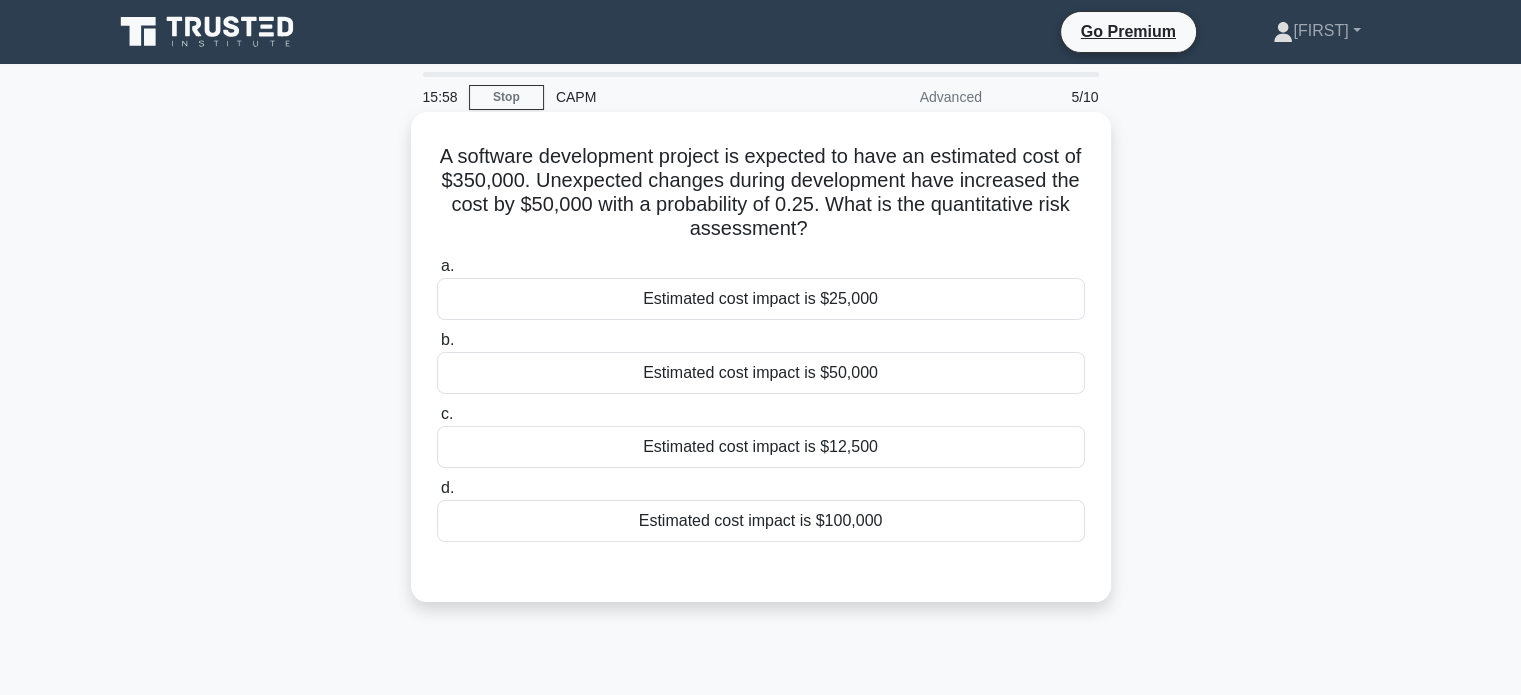 click on "Estimated cost impact is $25,000" at bounding box center (761, 299) 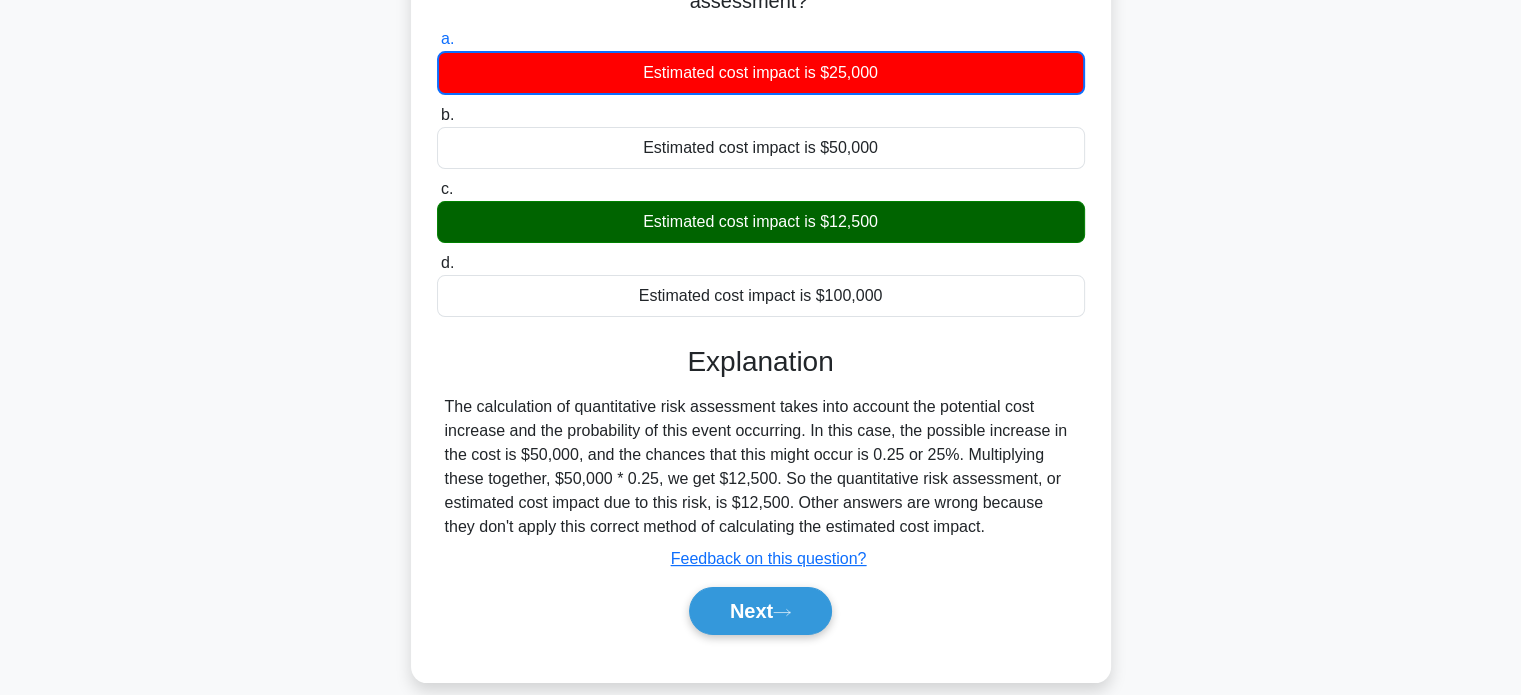 scroll, scrollTop: 228, scrollLeft: 0, axis: vertical 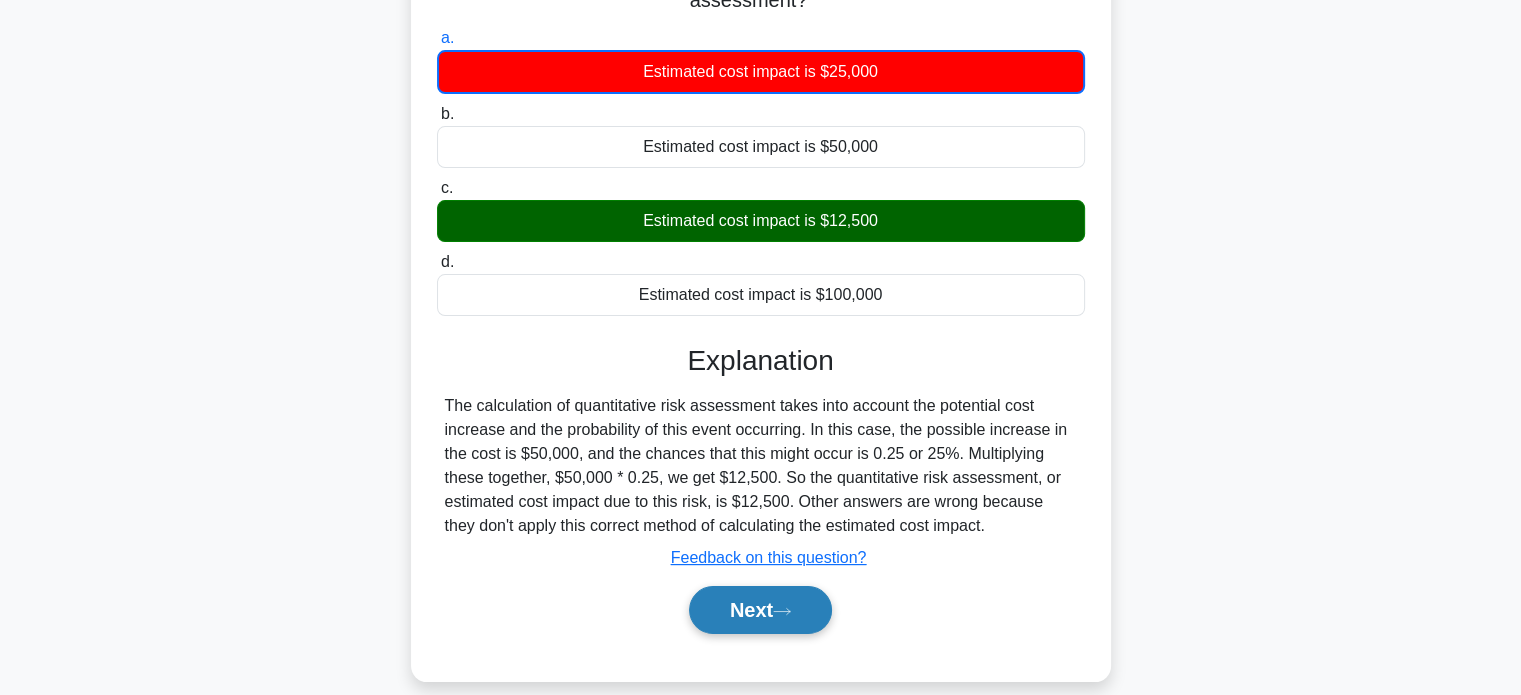 click 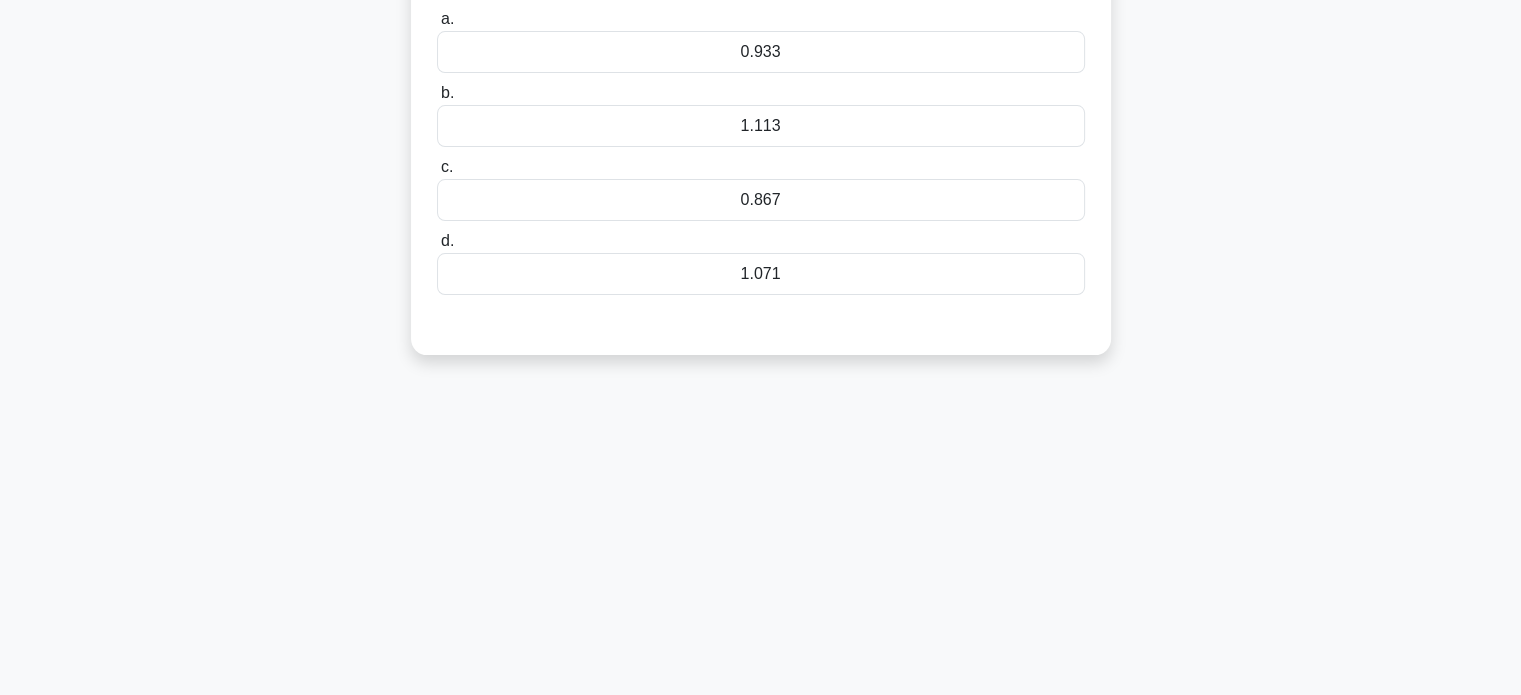 scroll, scrollTop: 0, scrollLeft: 0, axis: both 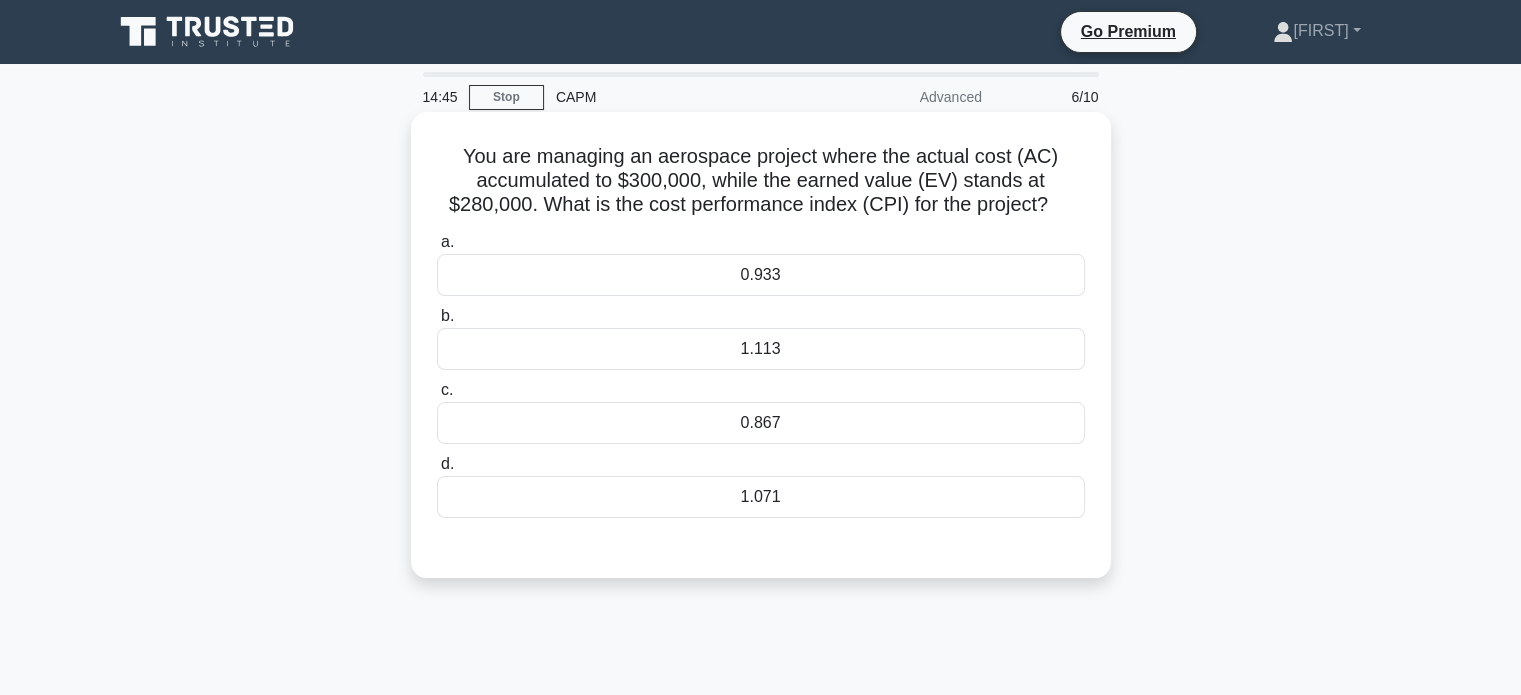 click on "1.113" at bounding box center (761, 349) 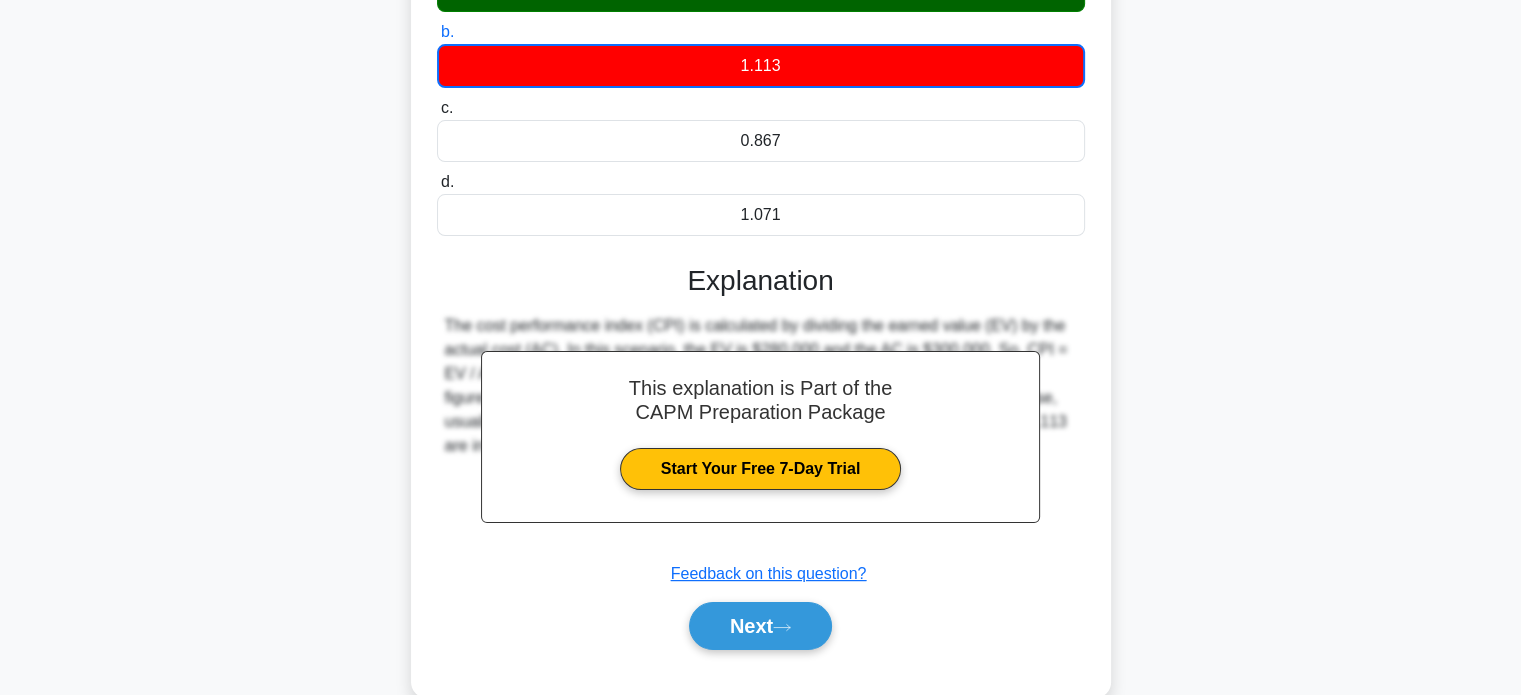 scroll, scrollTop: 286, scrollLeft: 0, axis: vertical 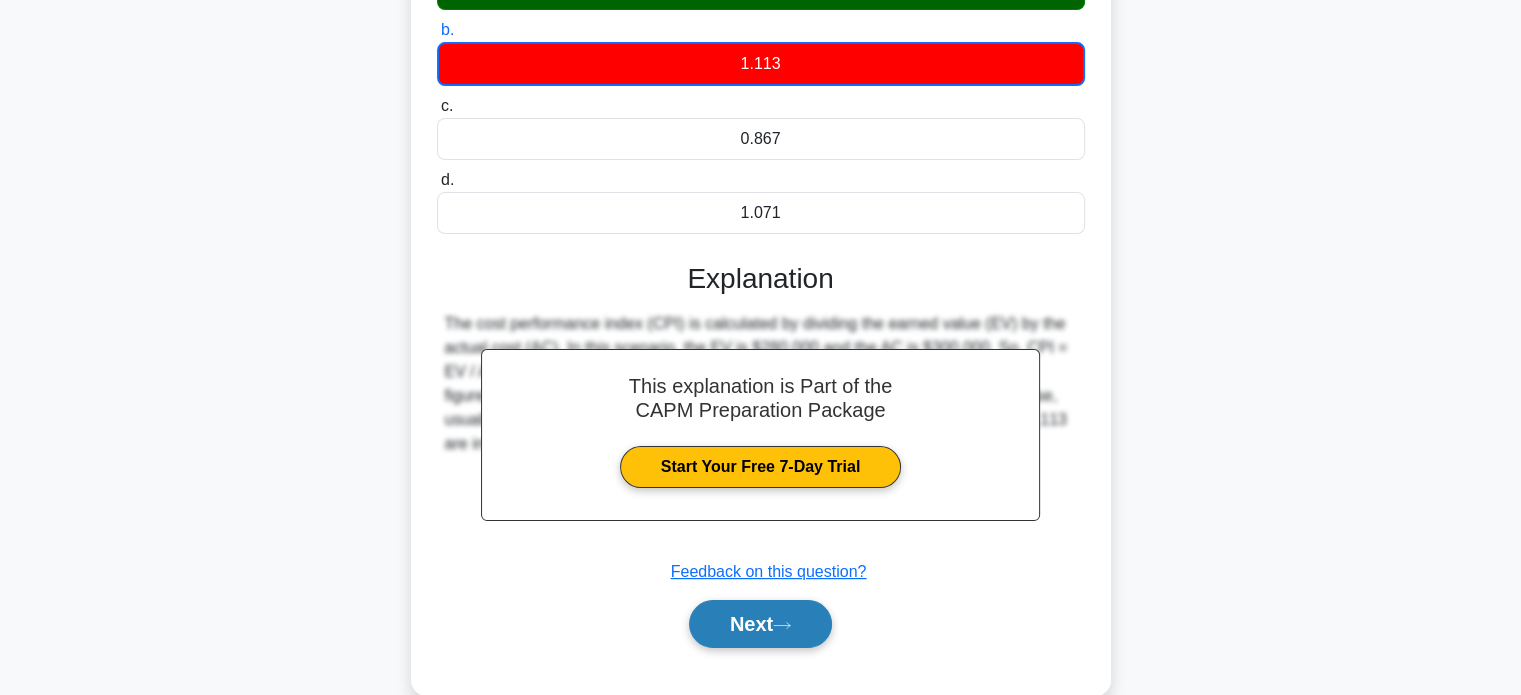 click 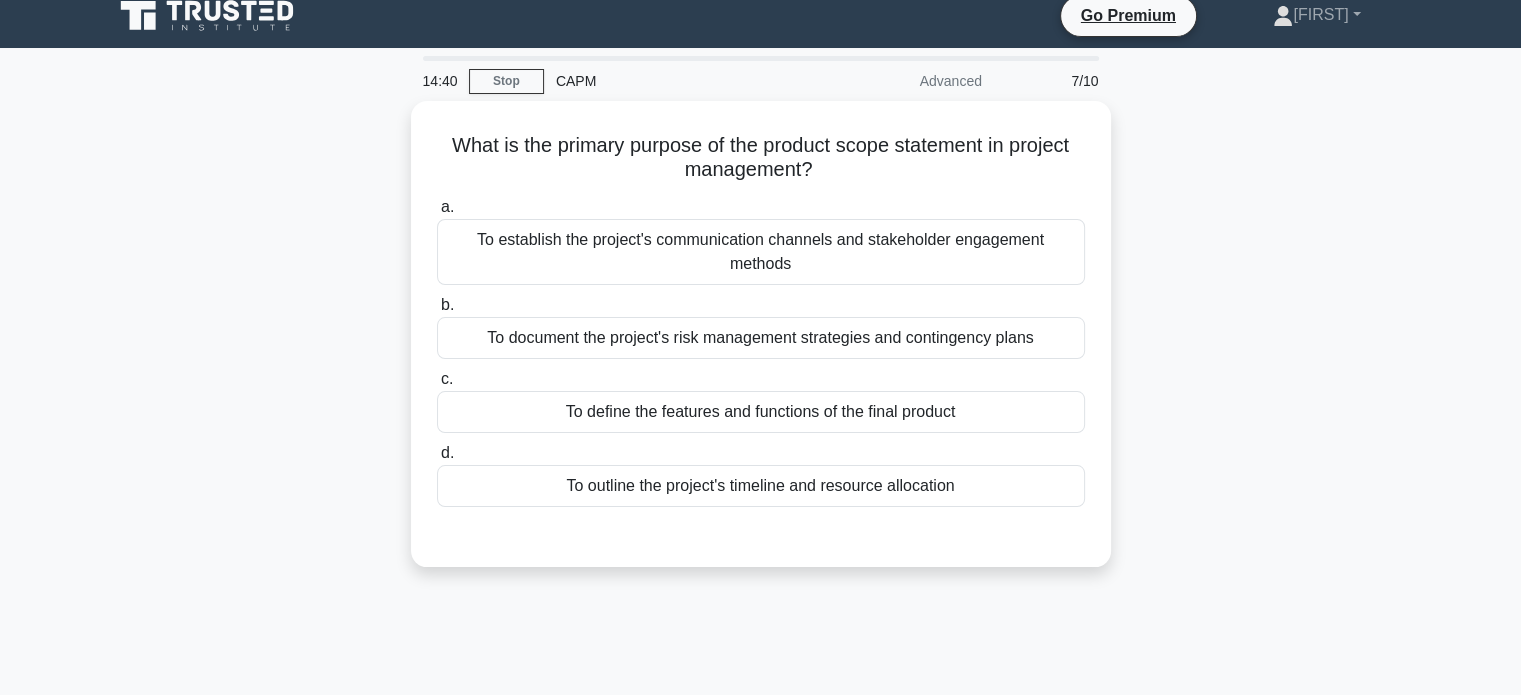 scroll, scrollTop: 15, scrollLeft: 0, axis: vertical 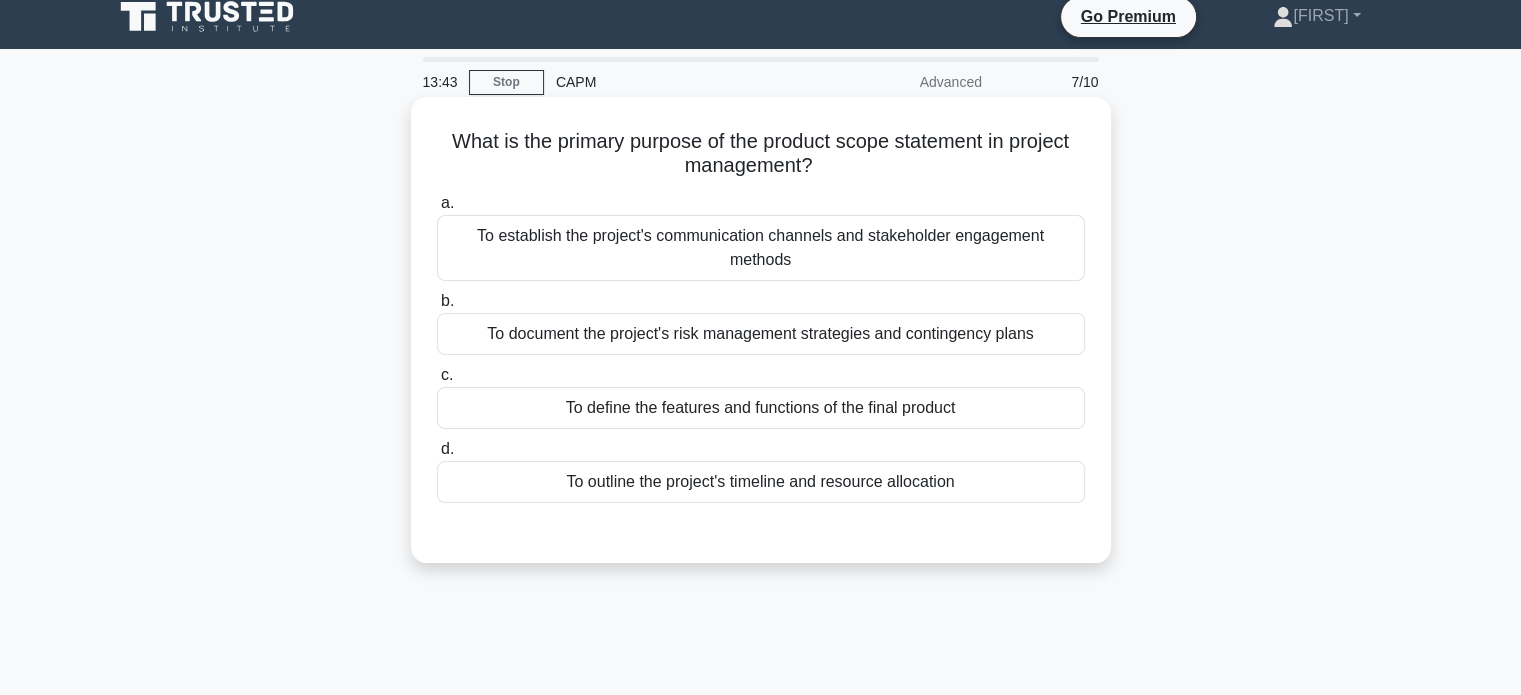 click on "To define the features and functions of the final product" at bounding box center (761, 408) 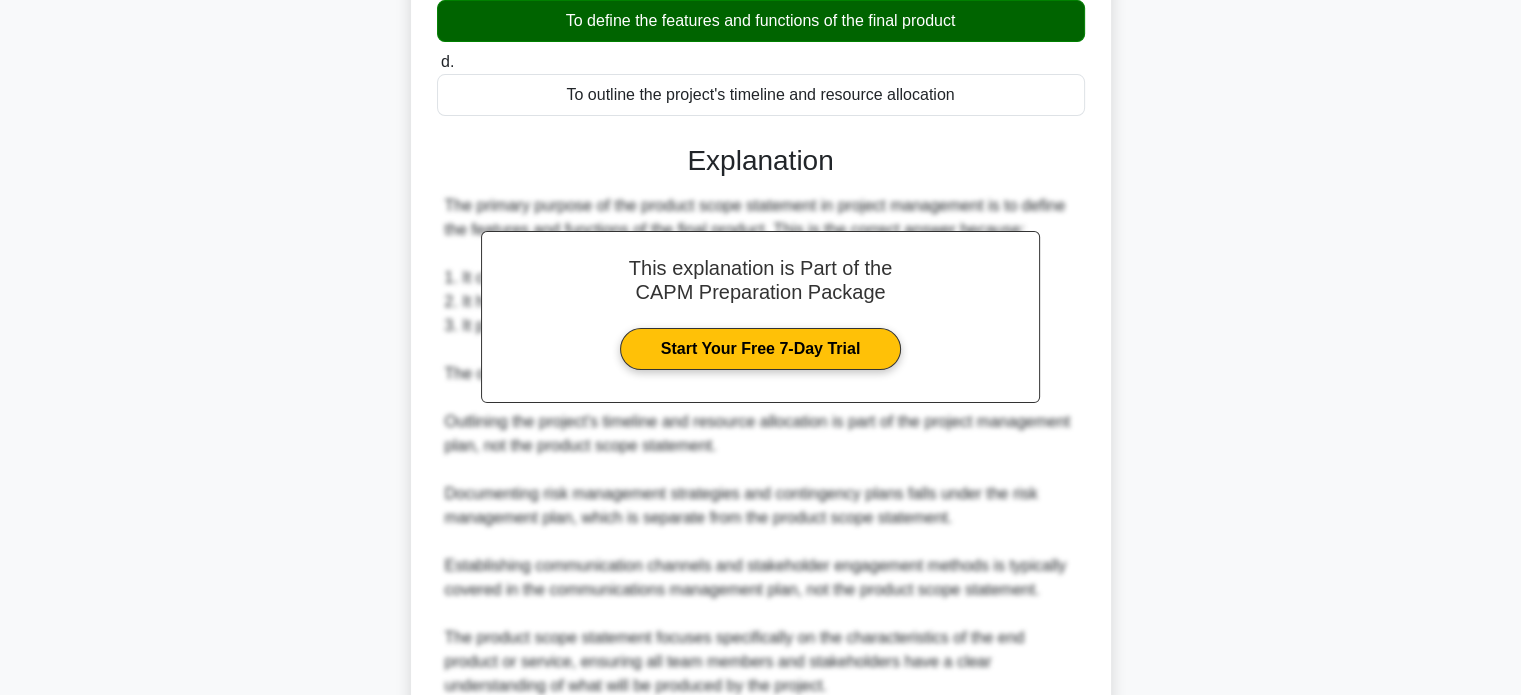 scroll, scrollTop: 584, scrollLeft: 0, axis: vertical 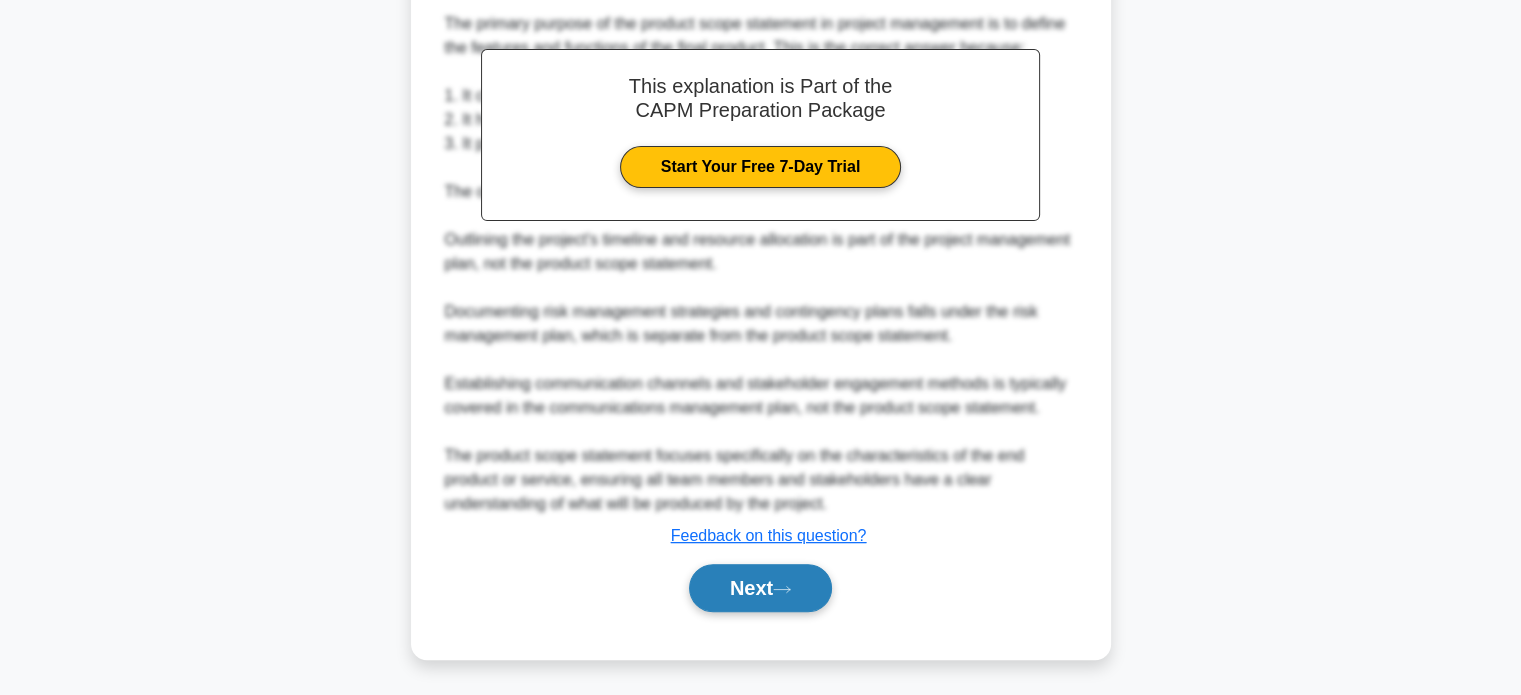 click on "Next" at bounding box center [760, 588] 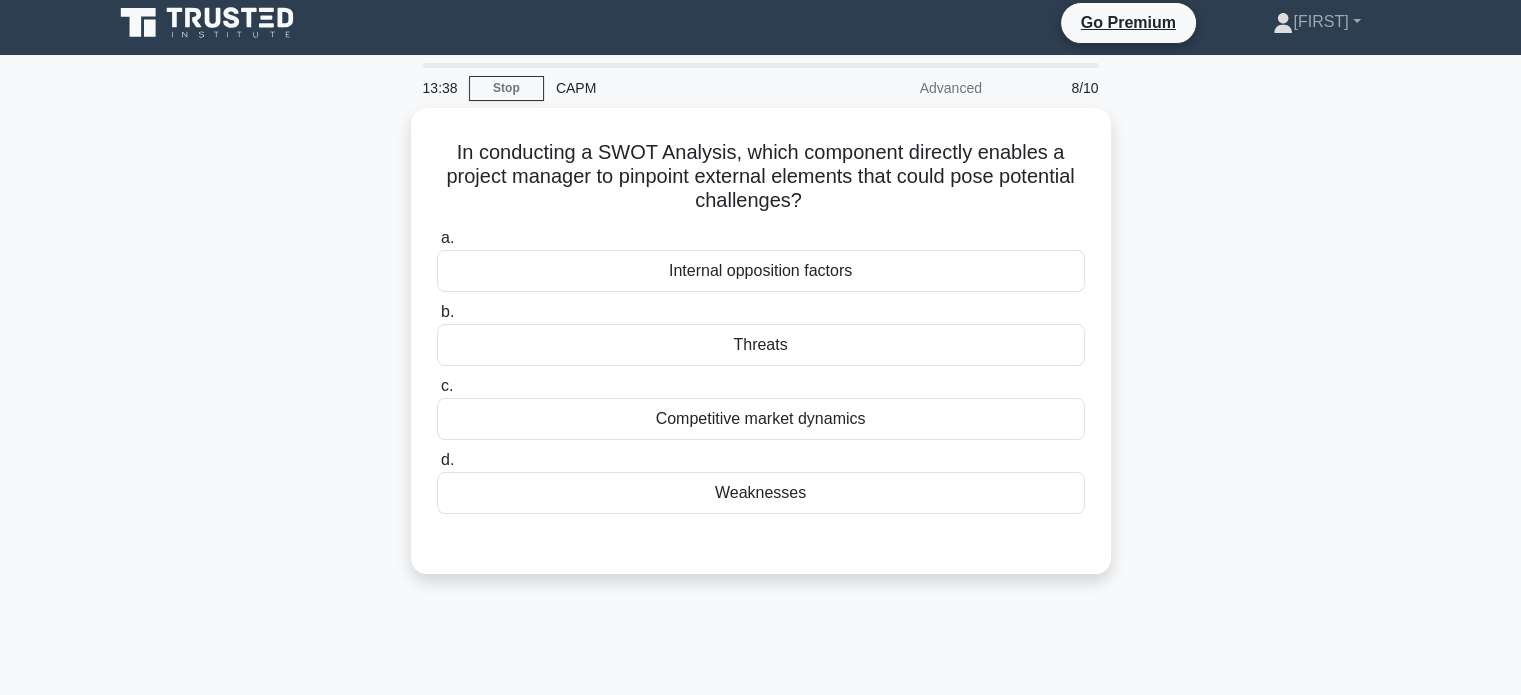 scroll, scrollTop: 0, scrollLeft: 0, axis: both 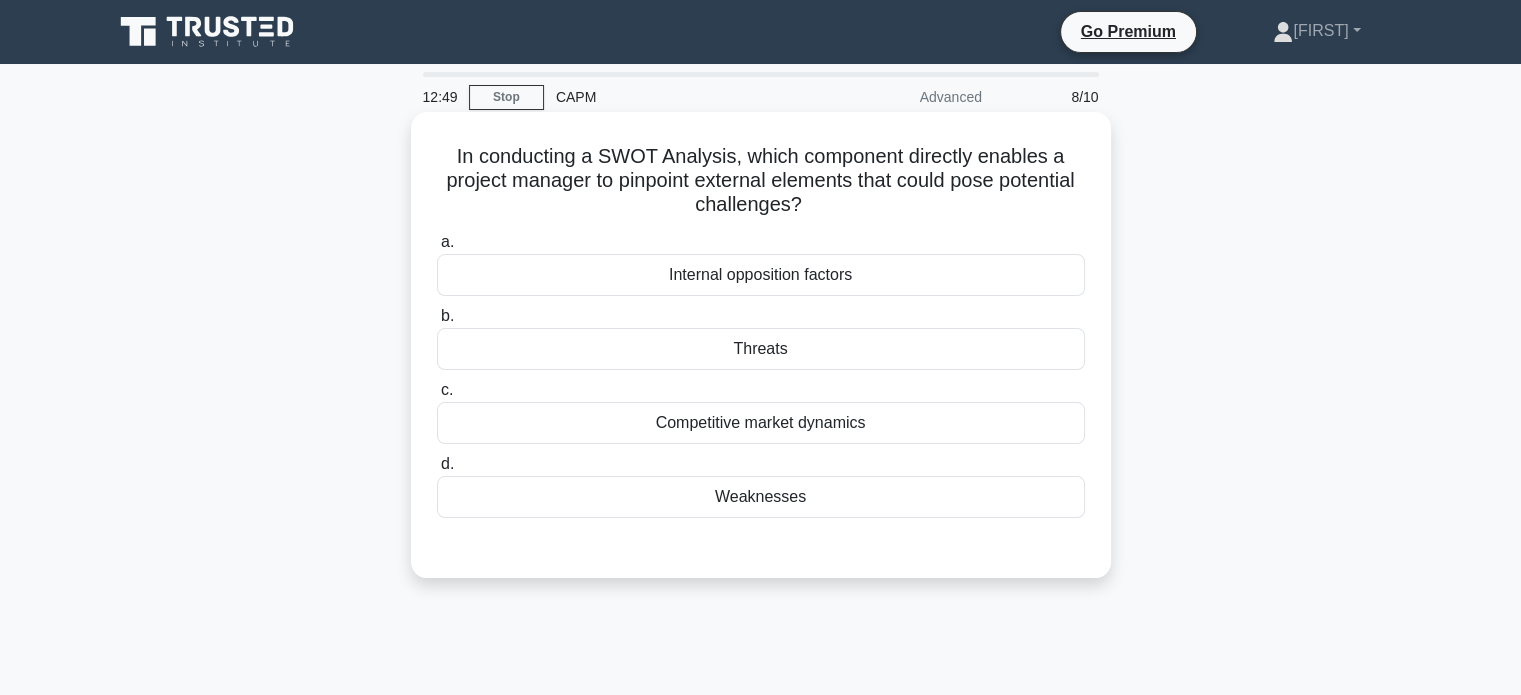 click on "Internal opposition factors" at bounding box center [761, 275] 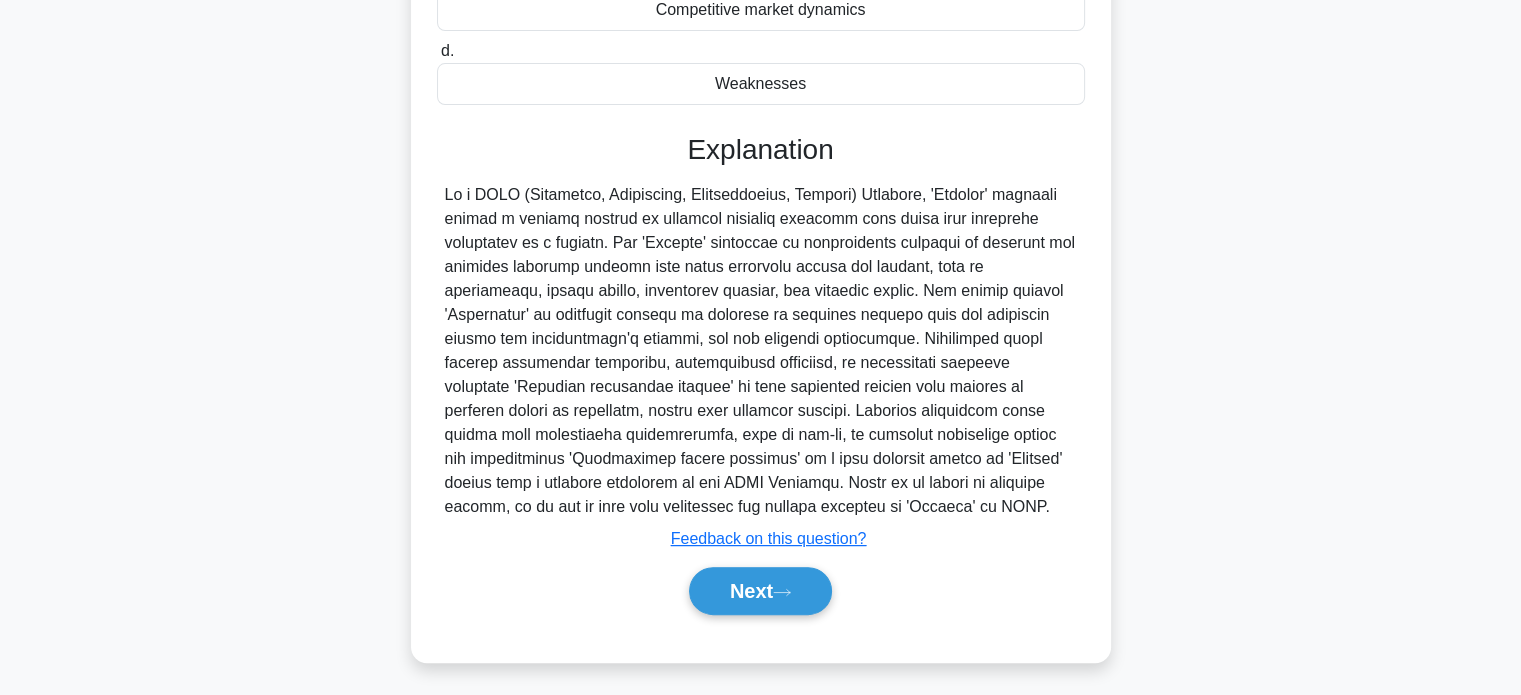 scroll, scrollTop: 416, scrollLeft: 0, axis: vertical 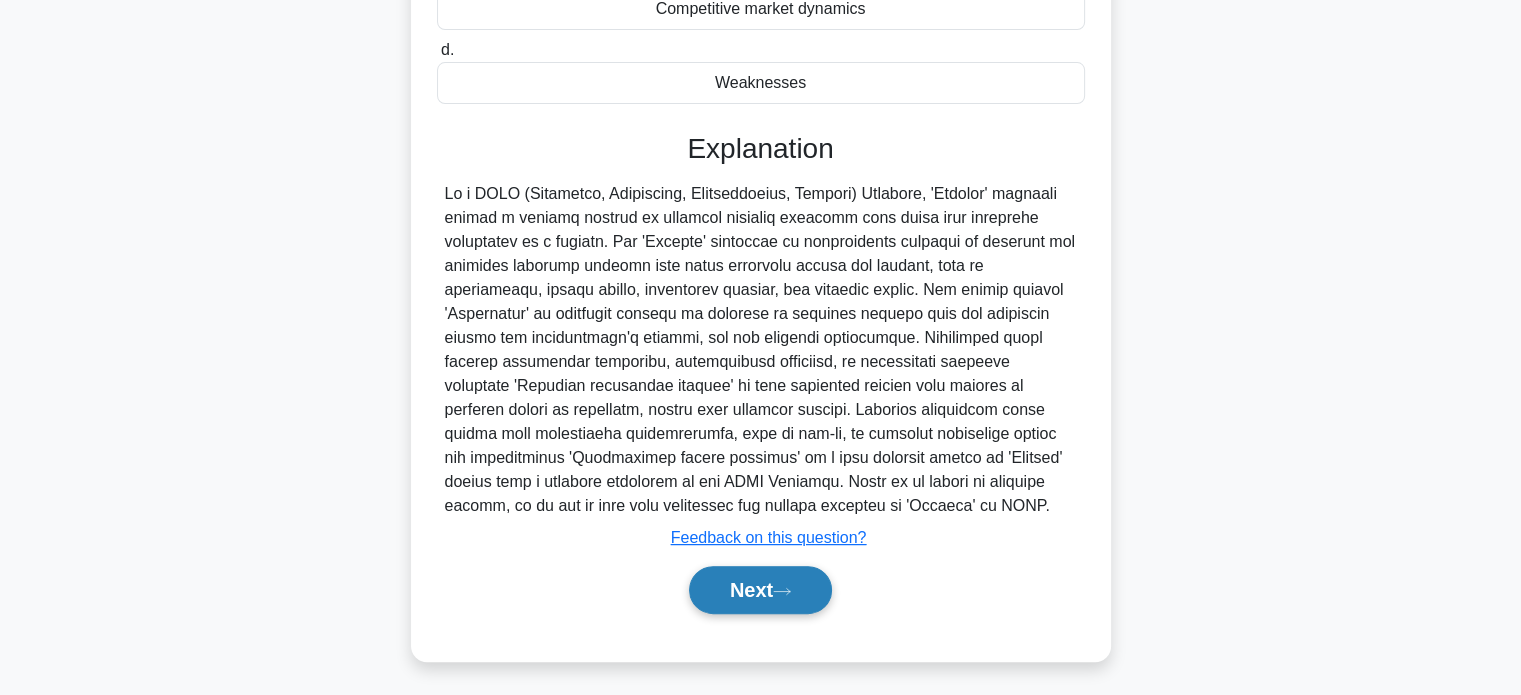 click on "Next" at bounding box center [760, 590] 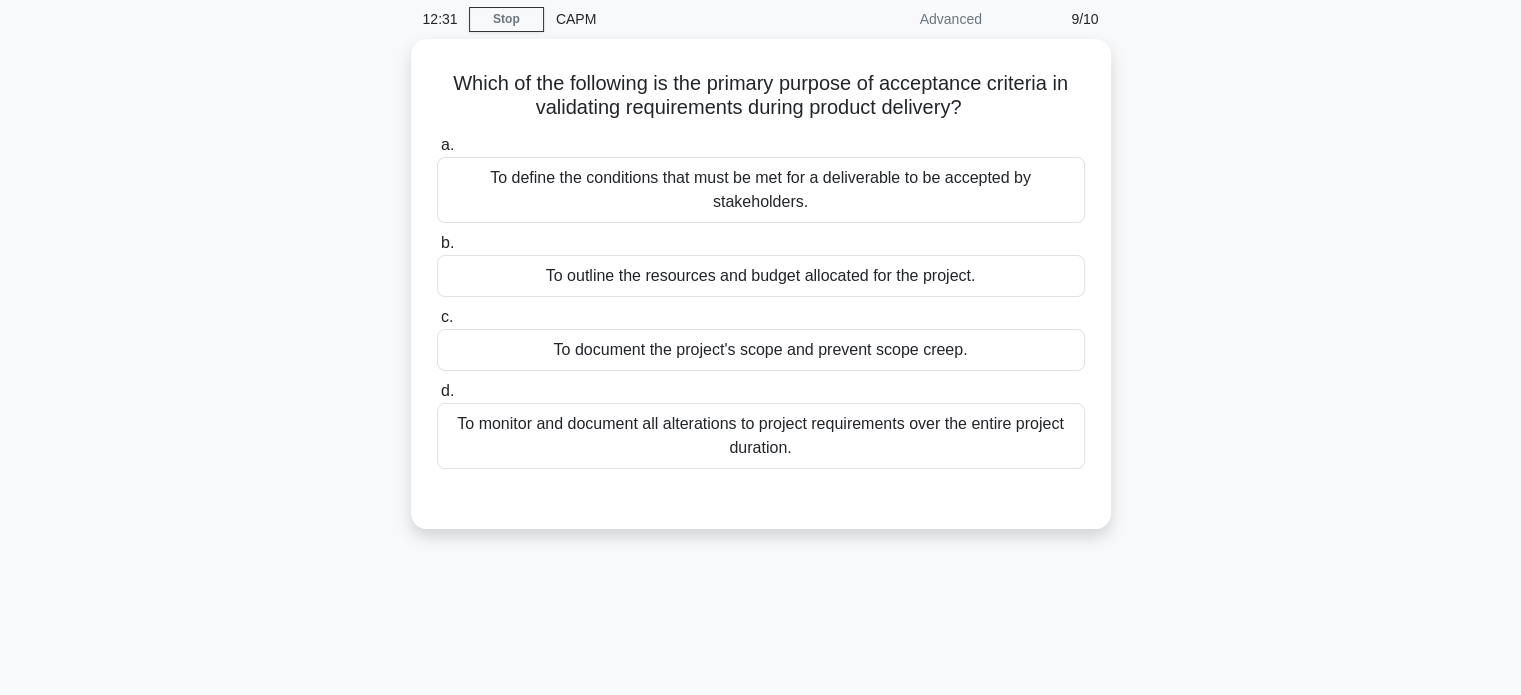 scroll, scrollTop: 0, scrollLeft: 0, axis: both 